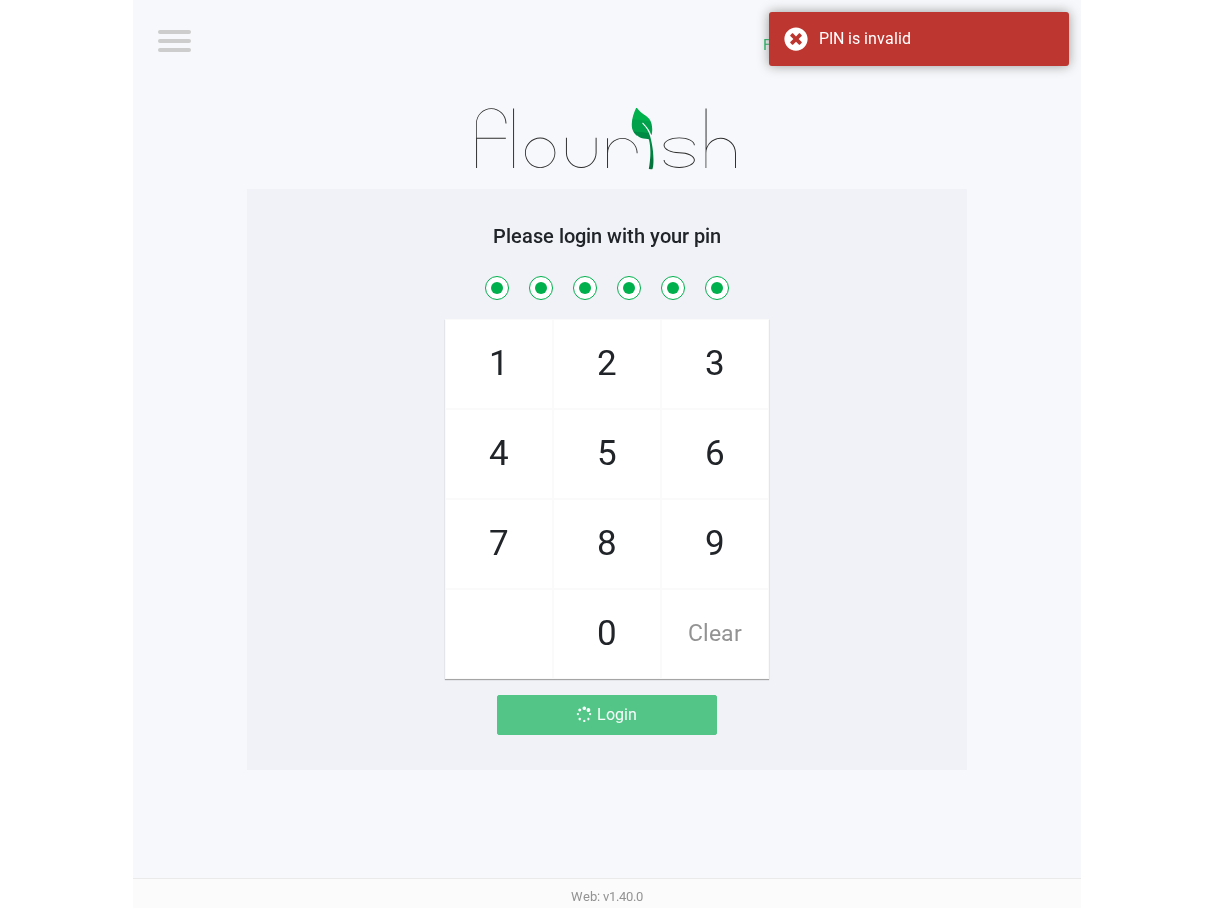 scroll, scrollTop: 0, scrollLeft: 0, axis: both 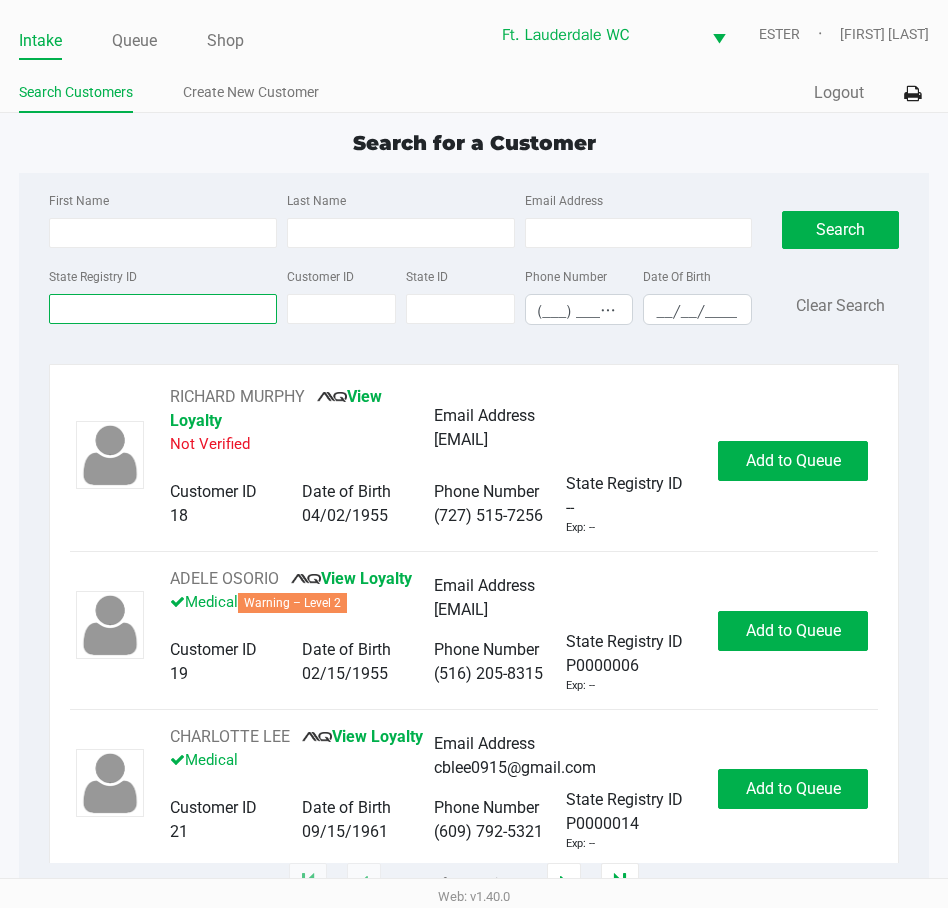 click on "State Registry ID" at bounding box center (163, 309) 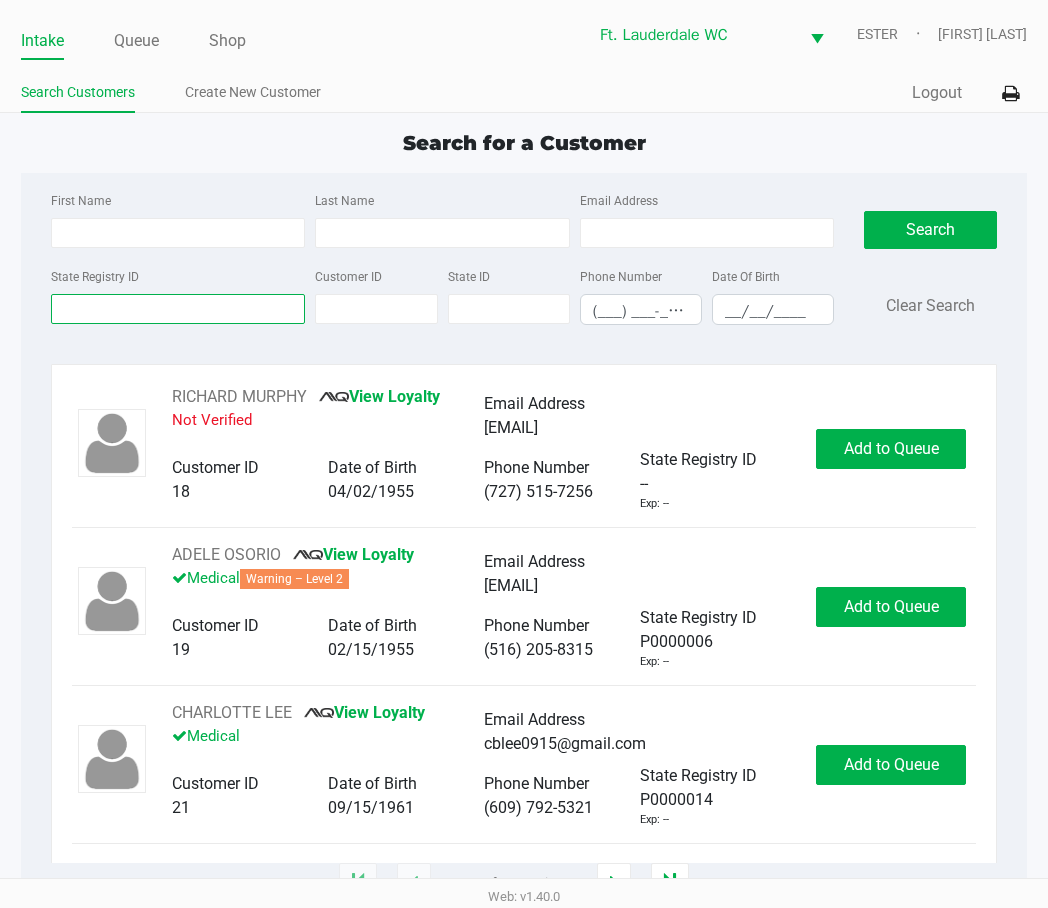 click on "State Registry ID" at bounding box center (178, 309) 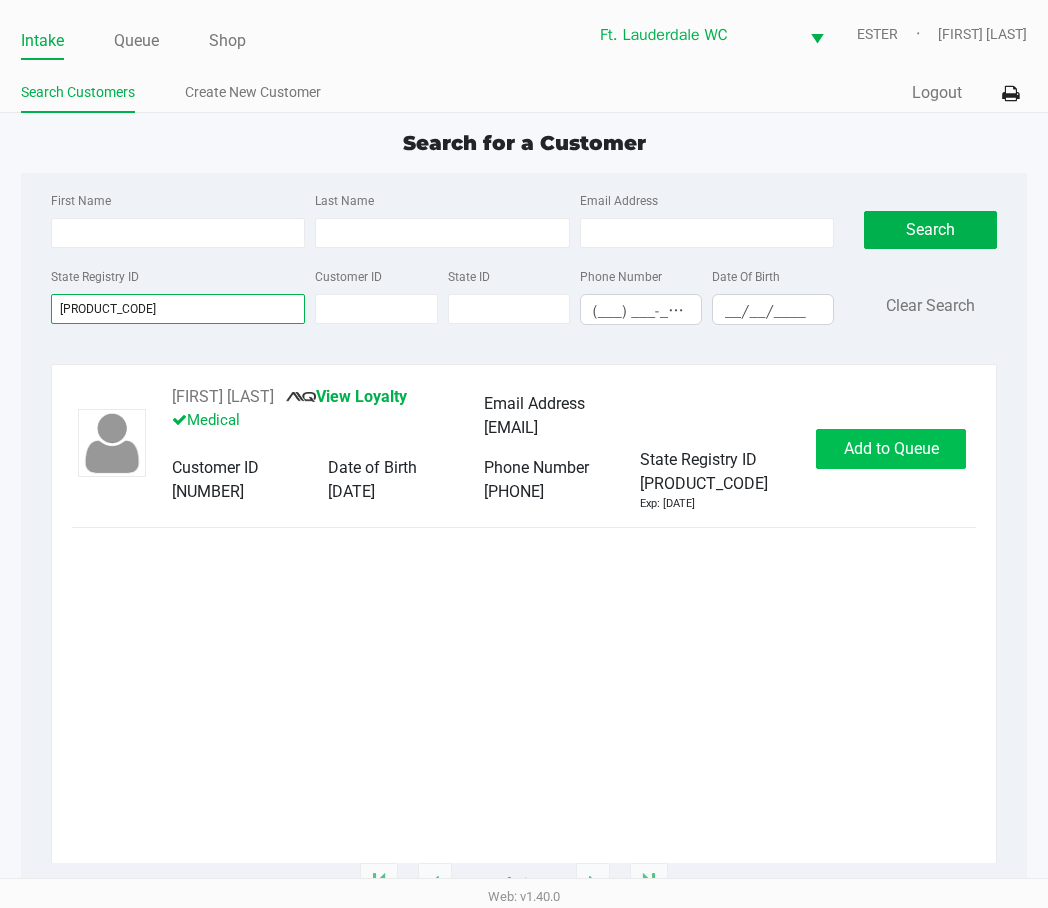 type on "[PRODUCT_CODE]" 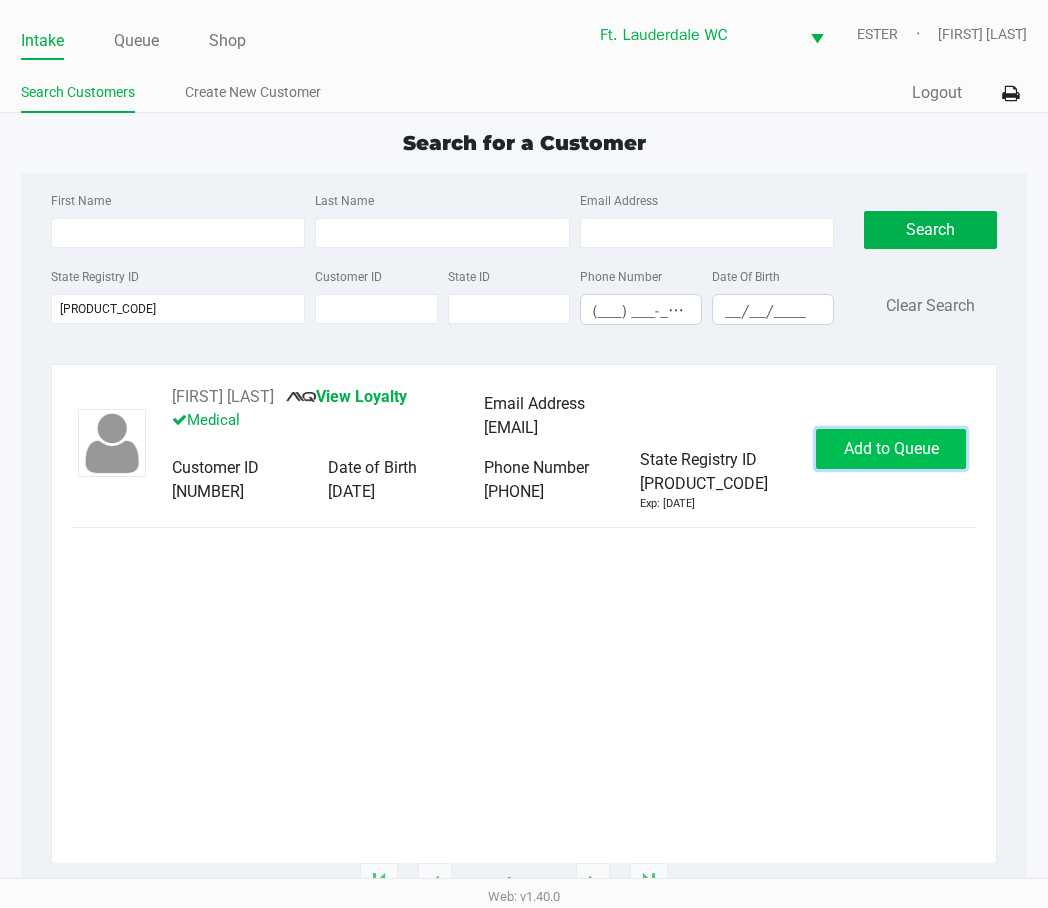 click on "Add to Queue" 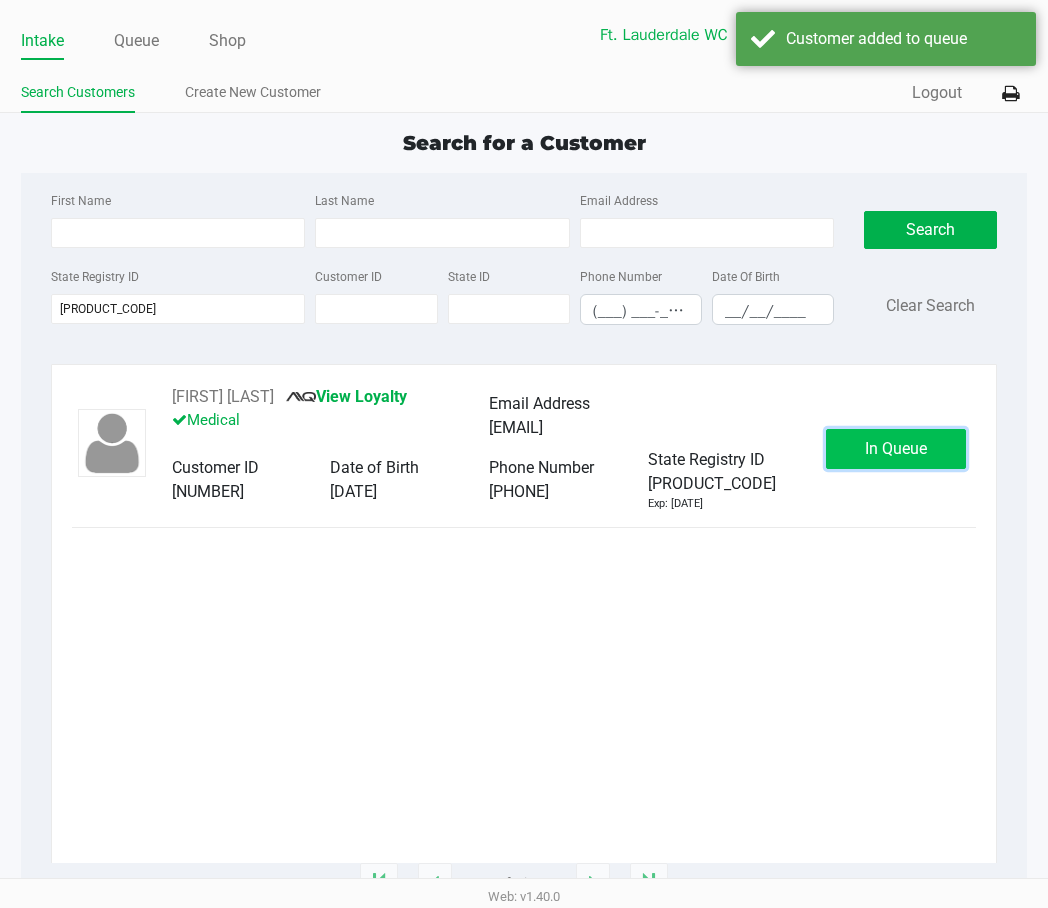 click on "In Queue" 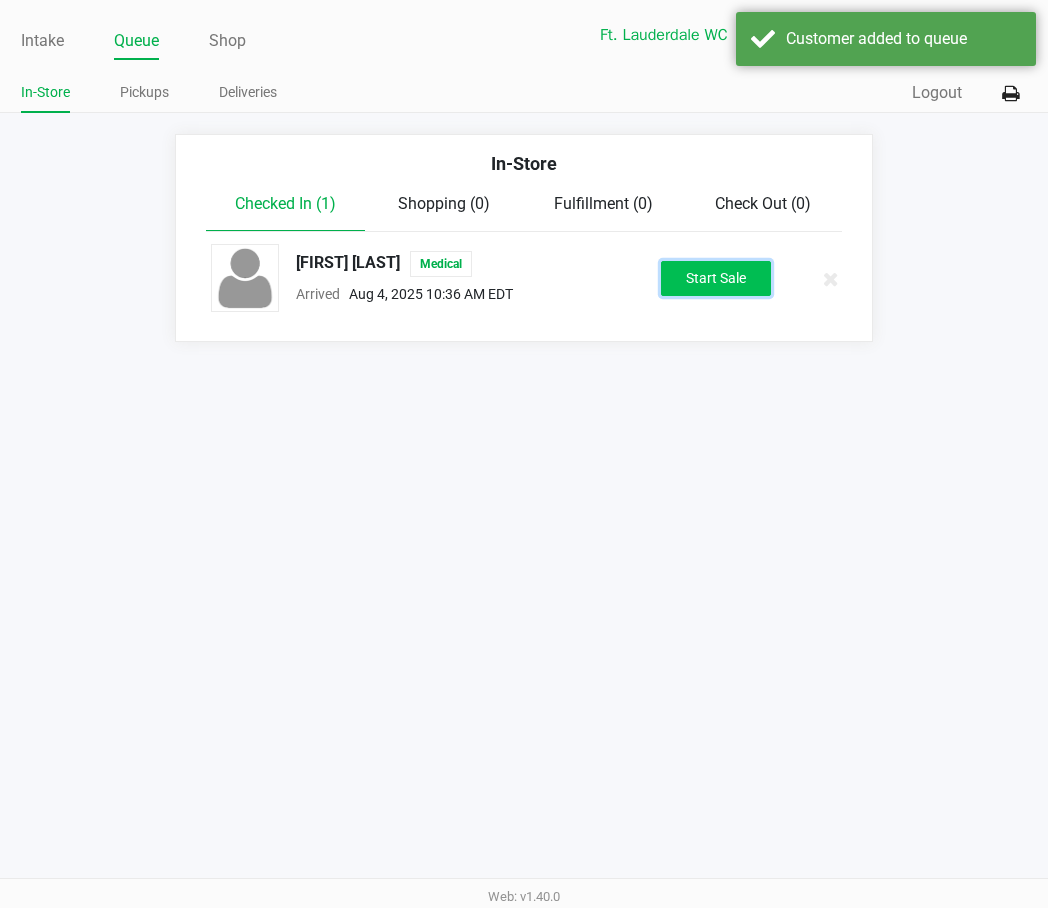 click on "Start Sale" 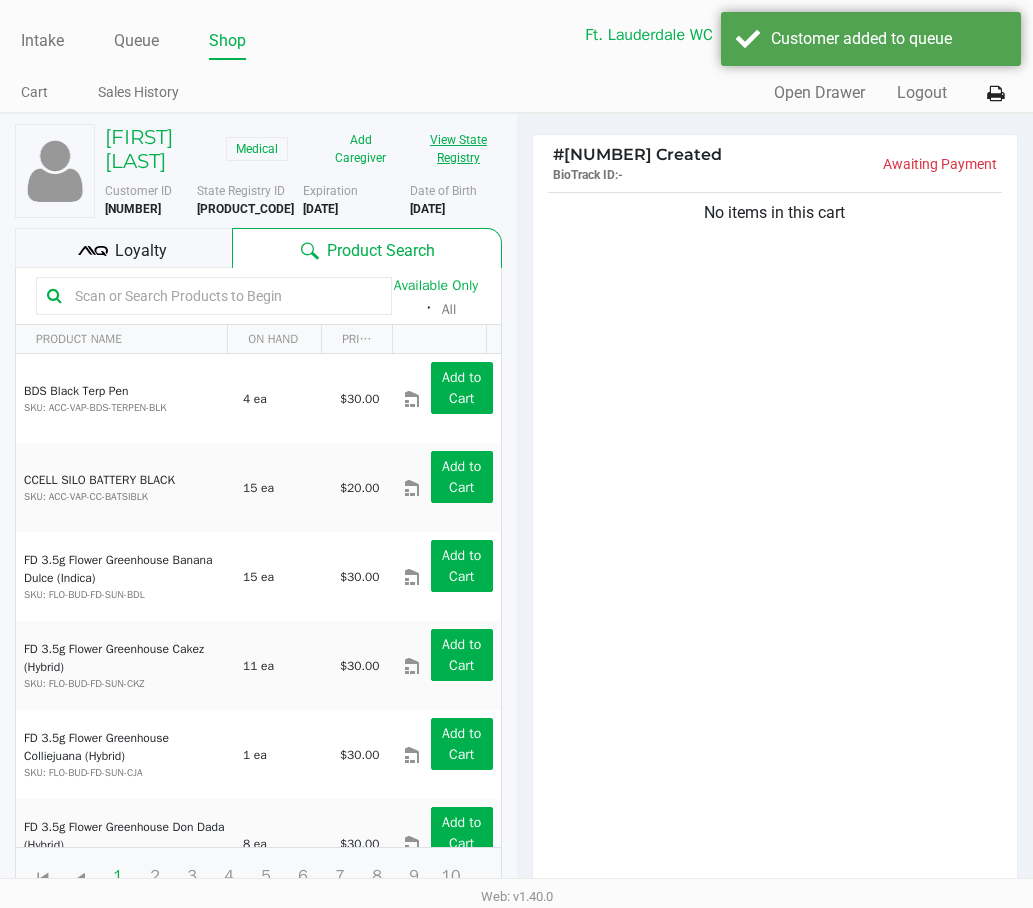 click on "View State Registry" 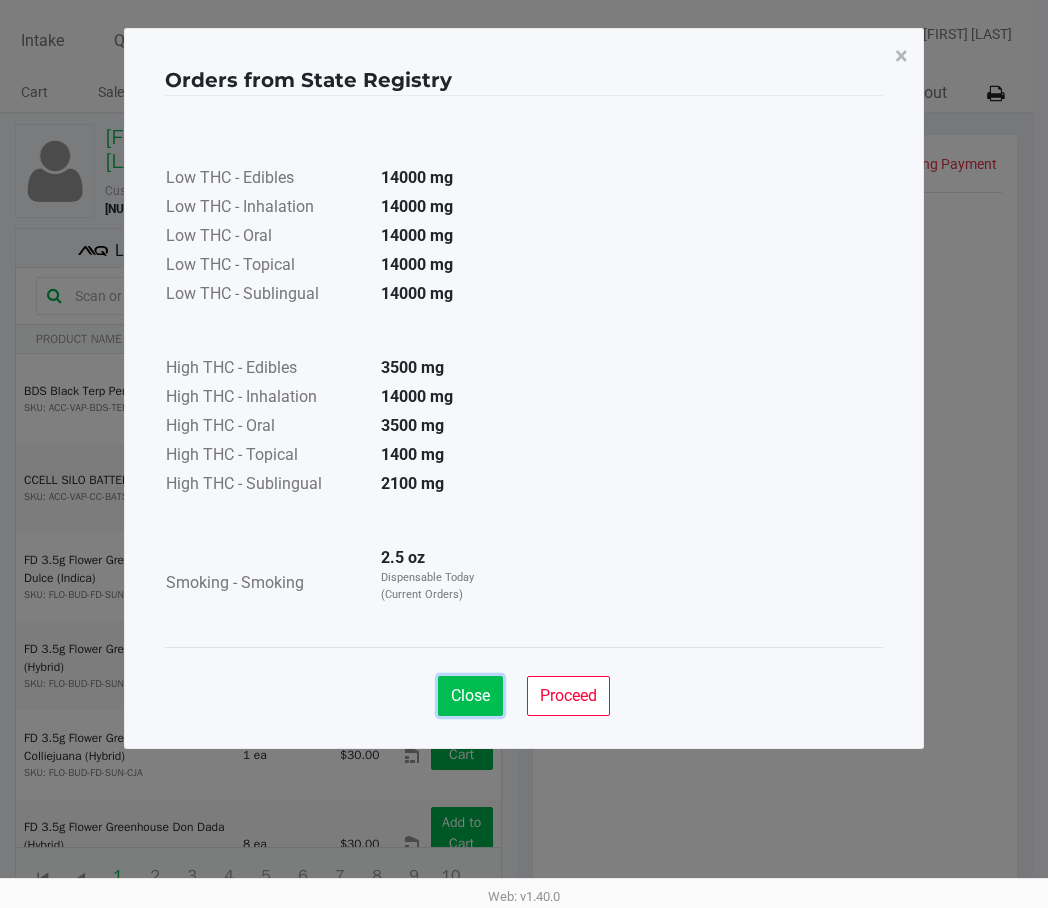 click on "Close" 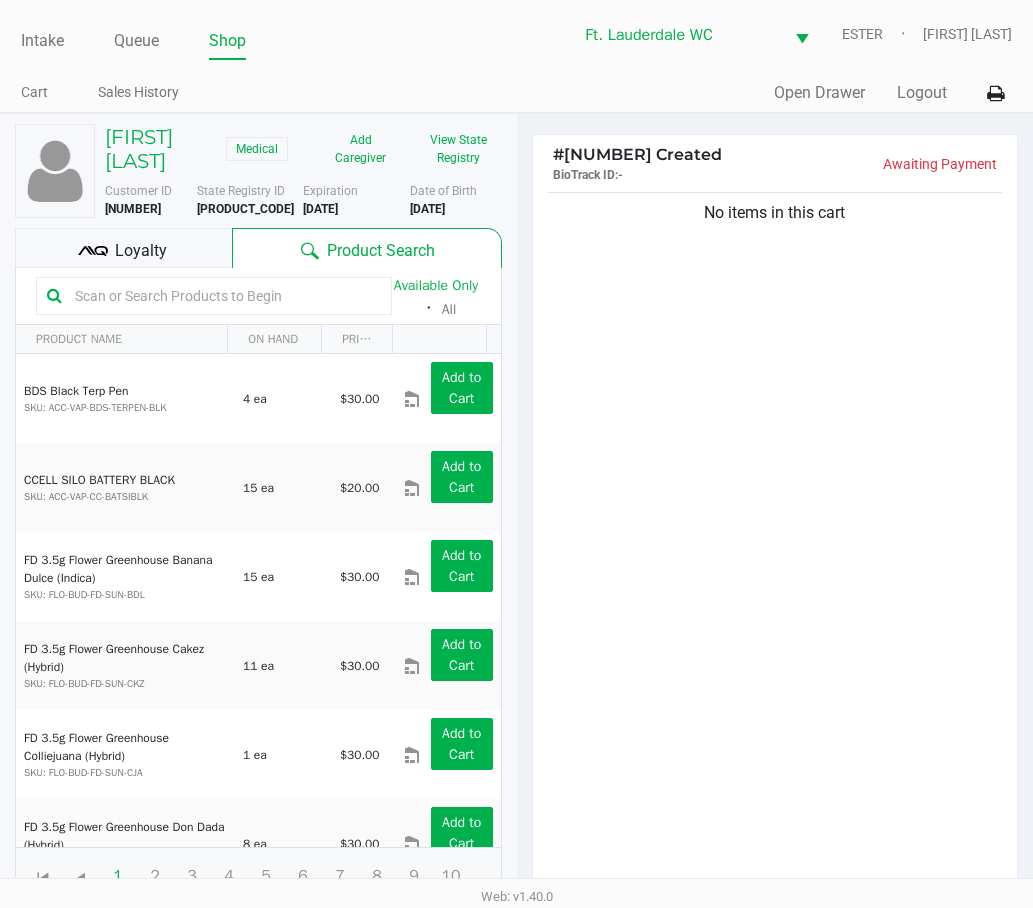 click on "No items in this cart" 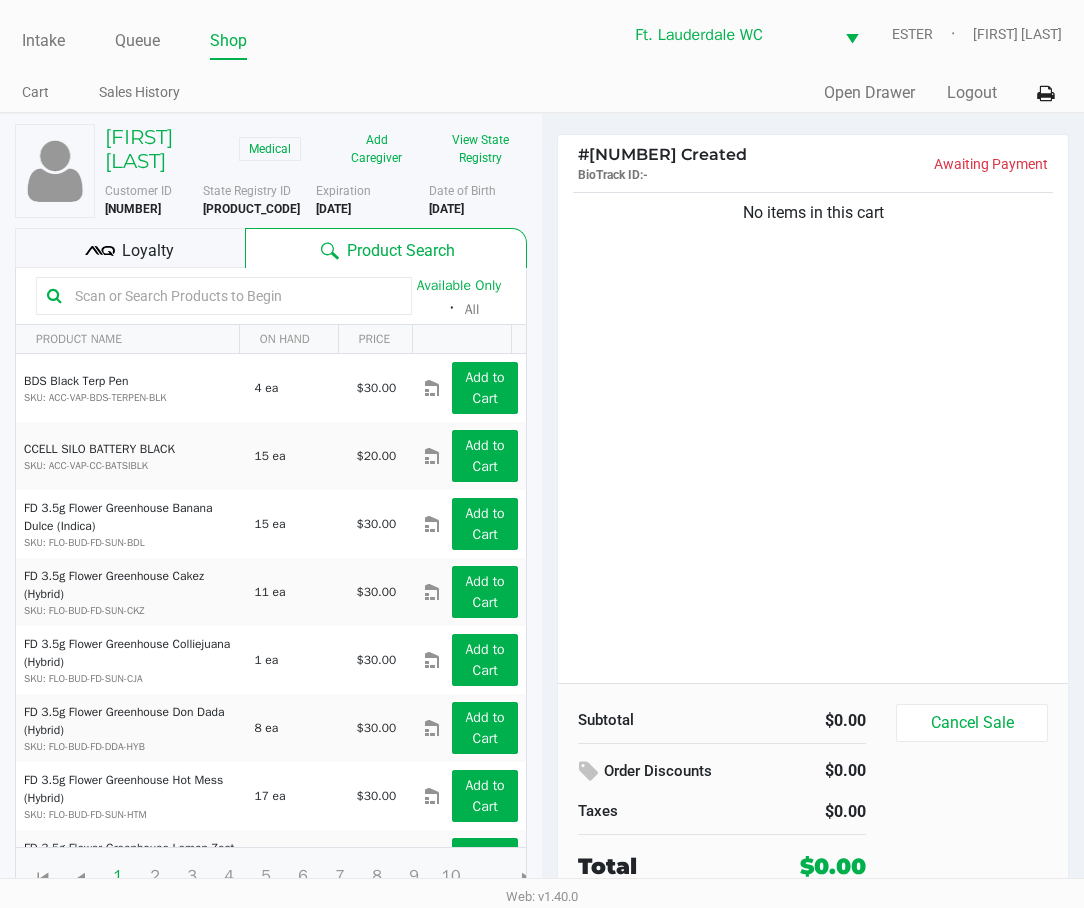 click on "No items in this cart" 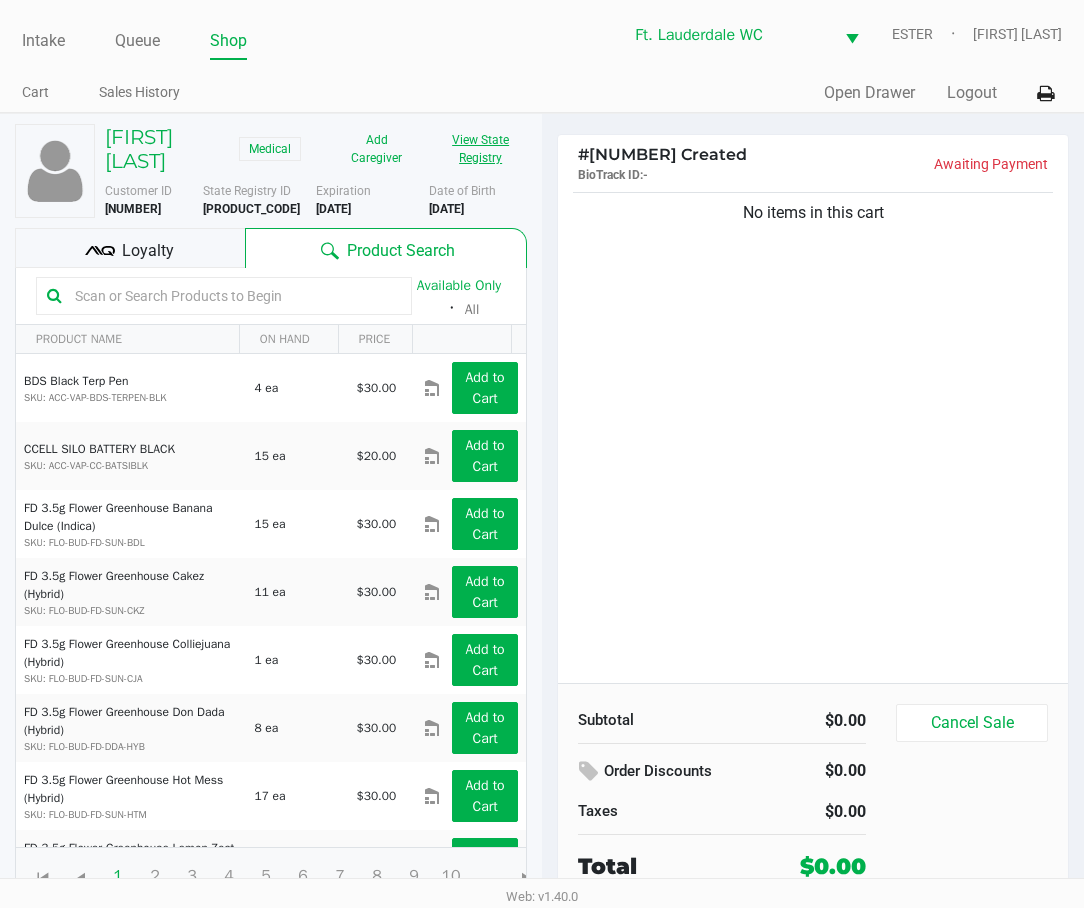 click on "View State Registry" 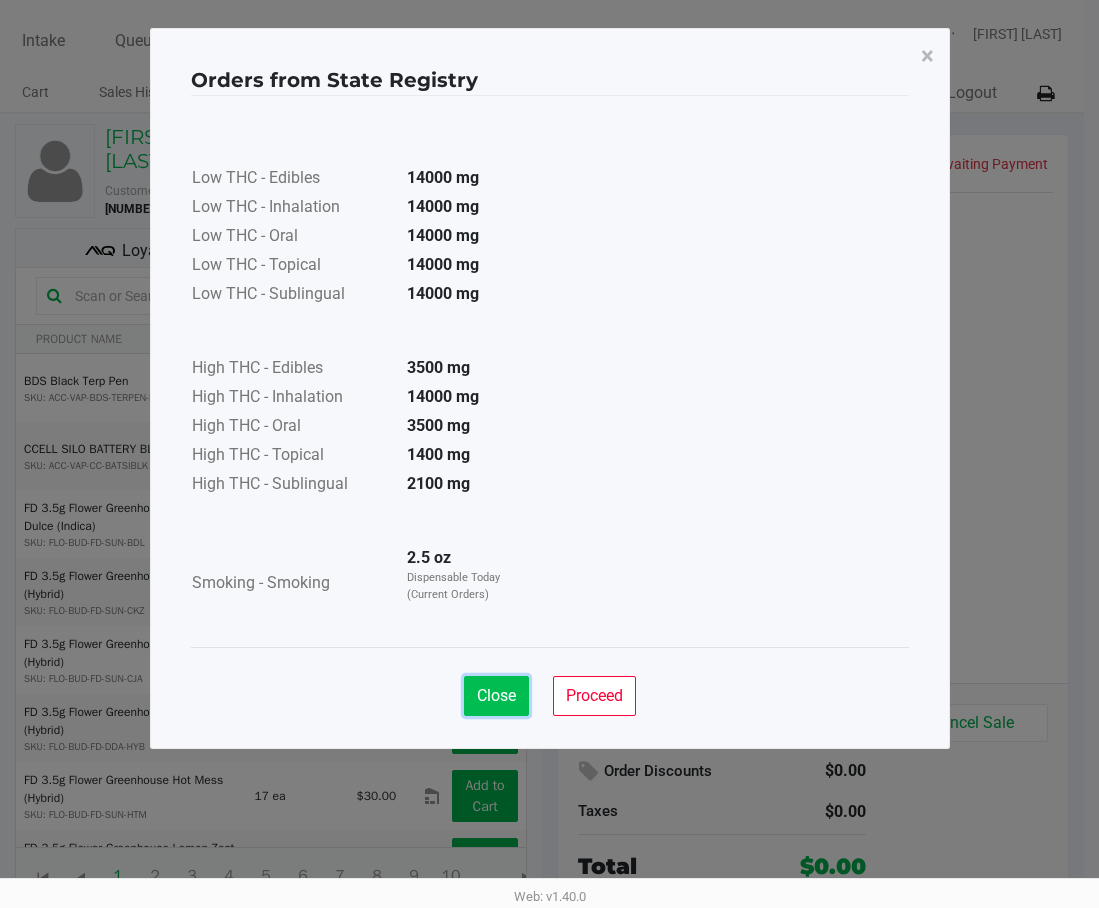 click on "Close" 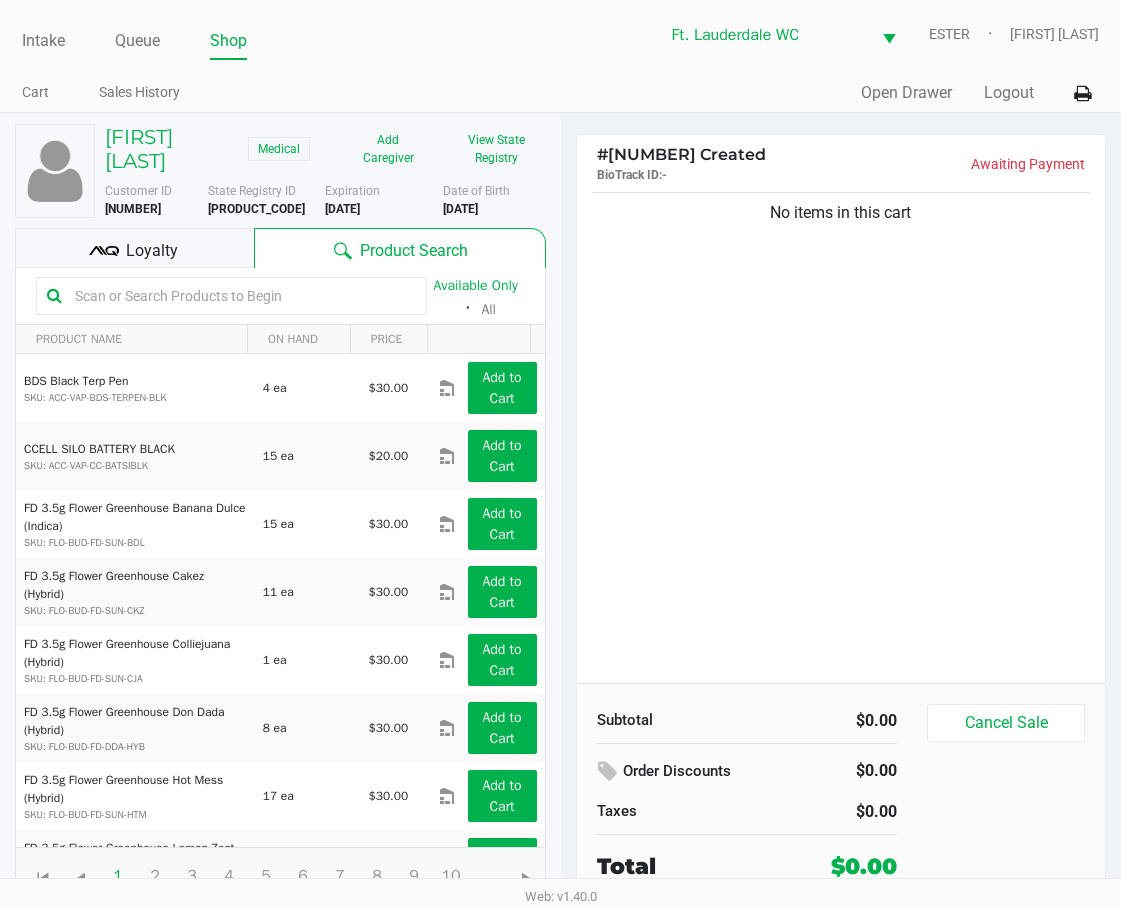 click on "No items in this cart" 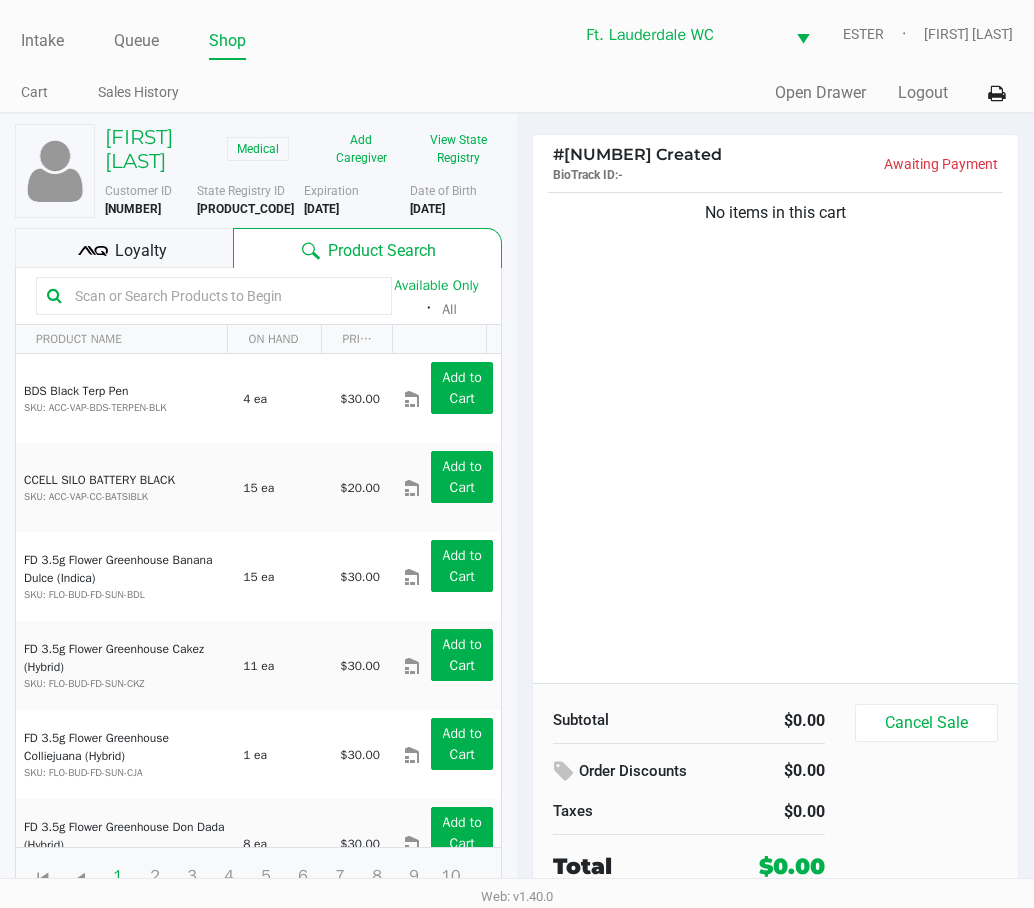 click on "No items in this cart" 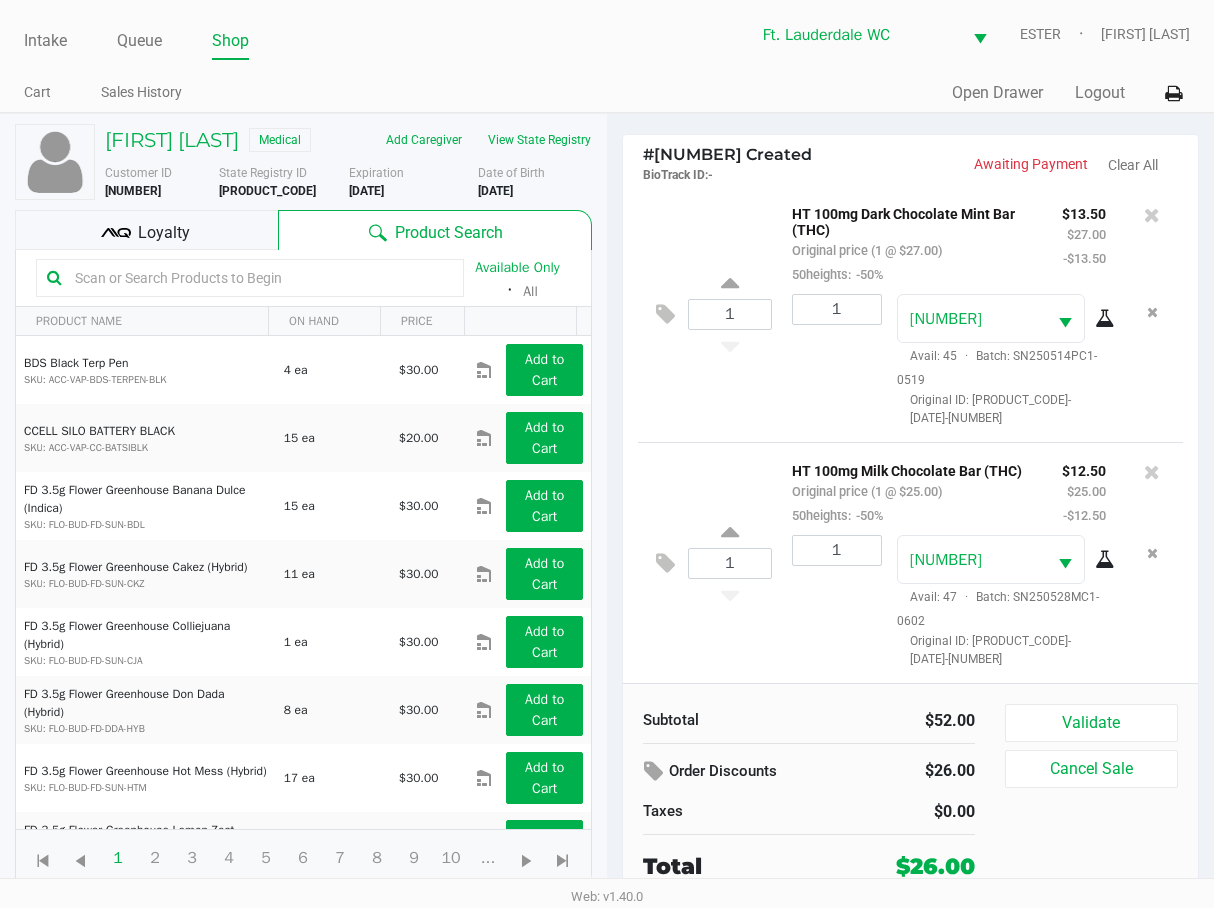 scroll, scrollTop: 13, scrollLeft: 0, axis: vertical 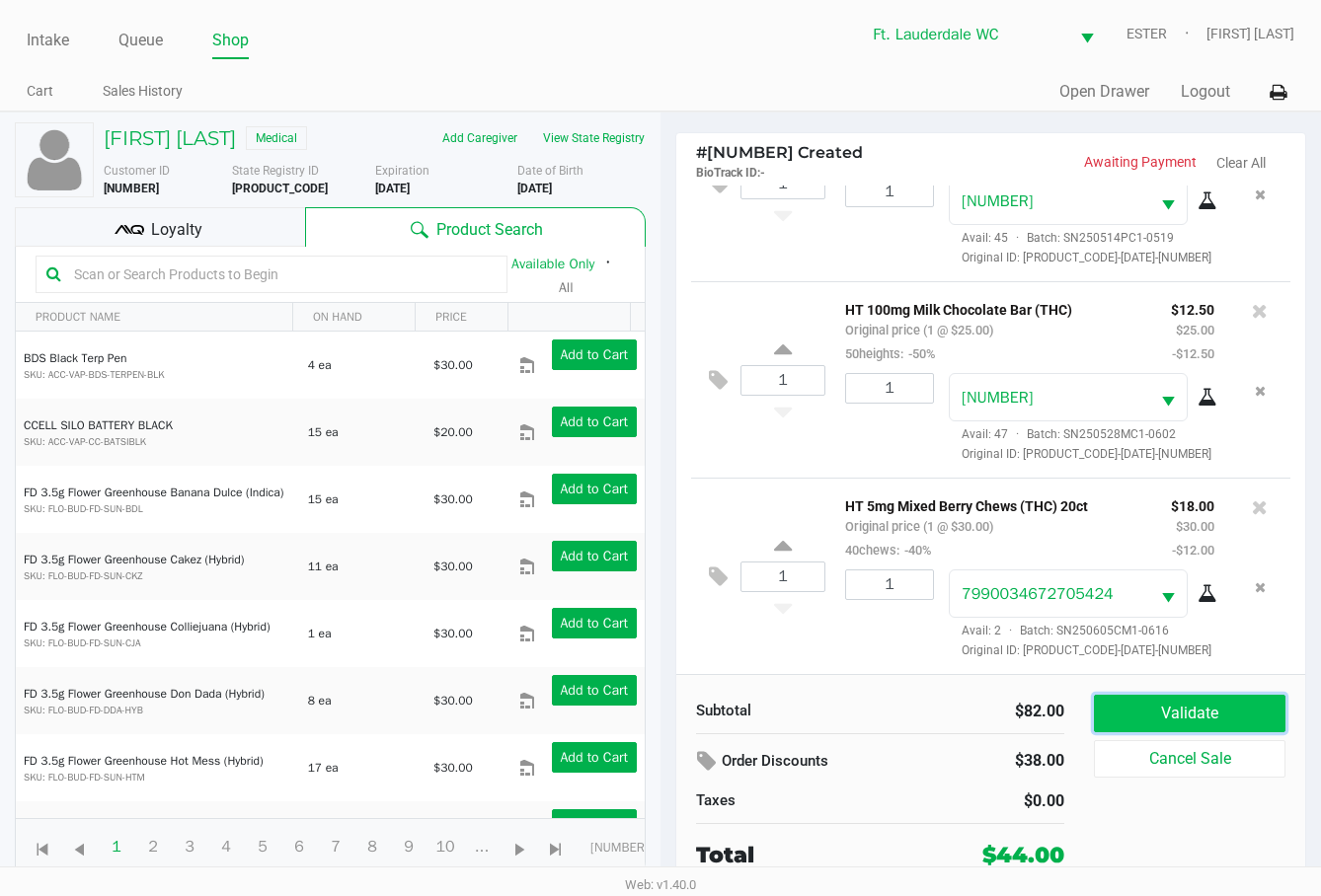 click on "Validate" 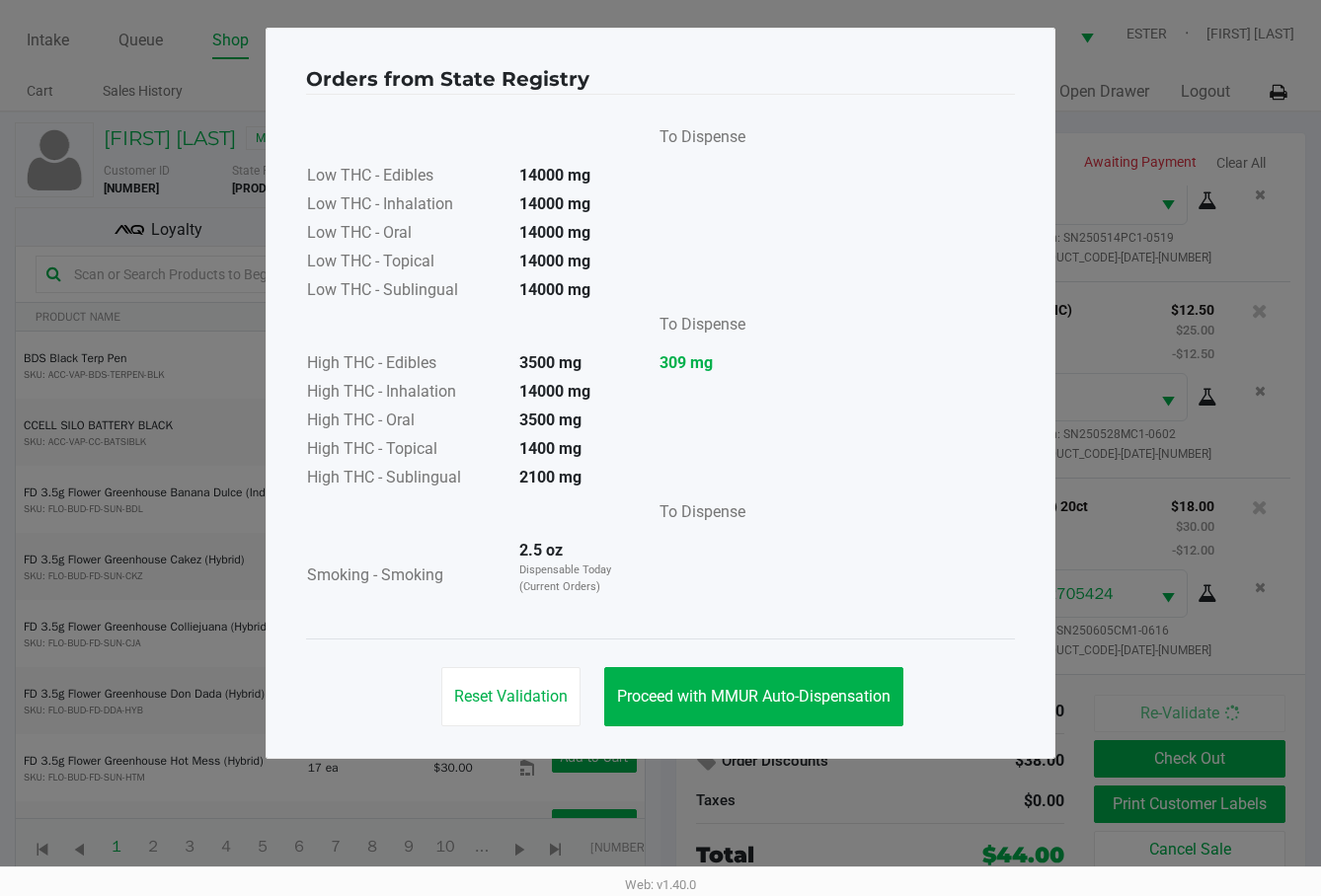 click on "Reset Validation   Proceed with MMUR Auto-Dispensation" 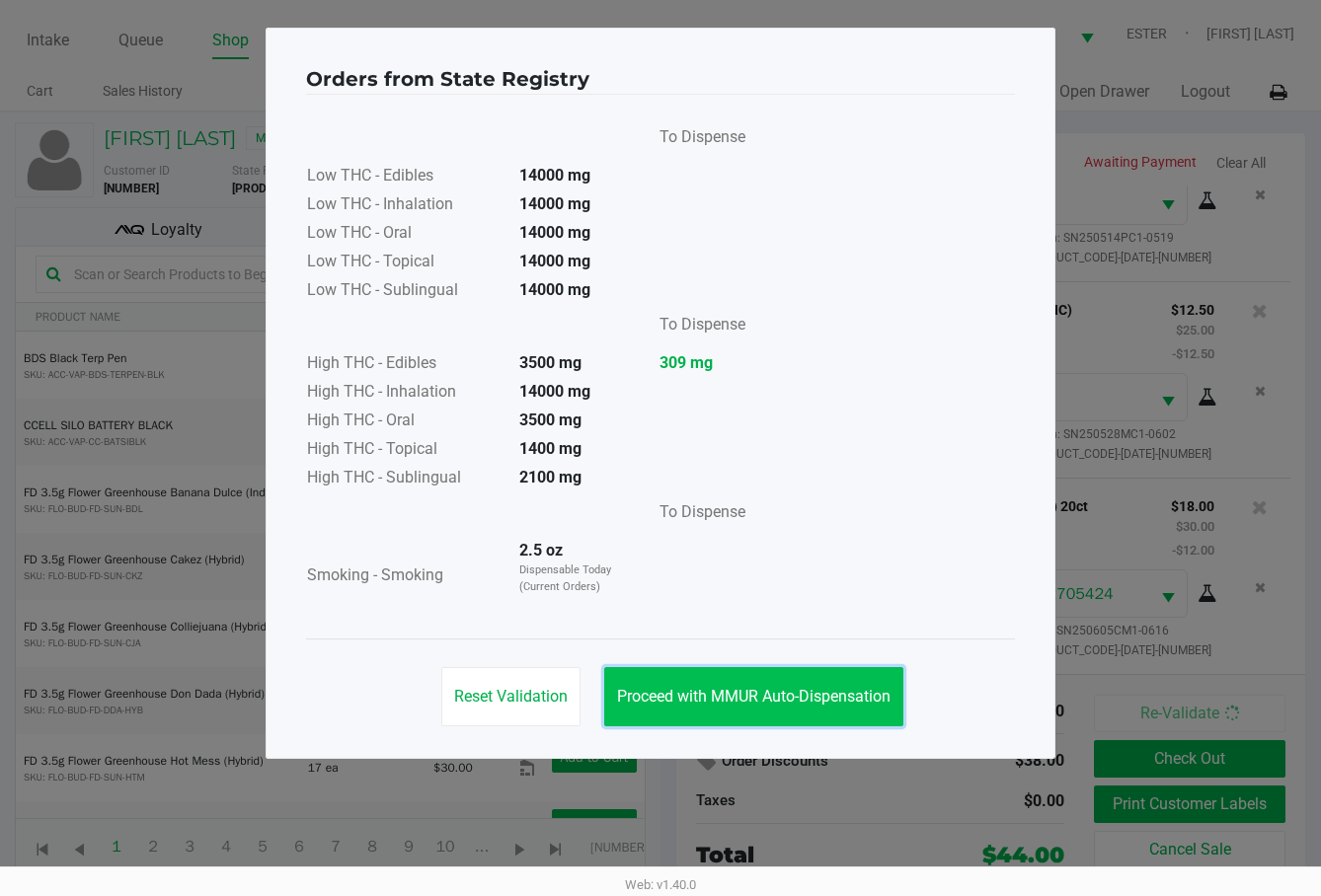 click on "Proceed with MMUR Auto-Dispensation" 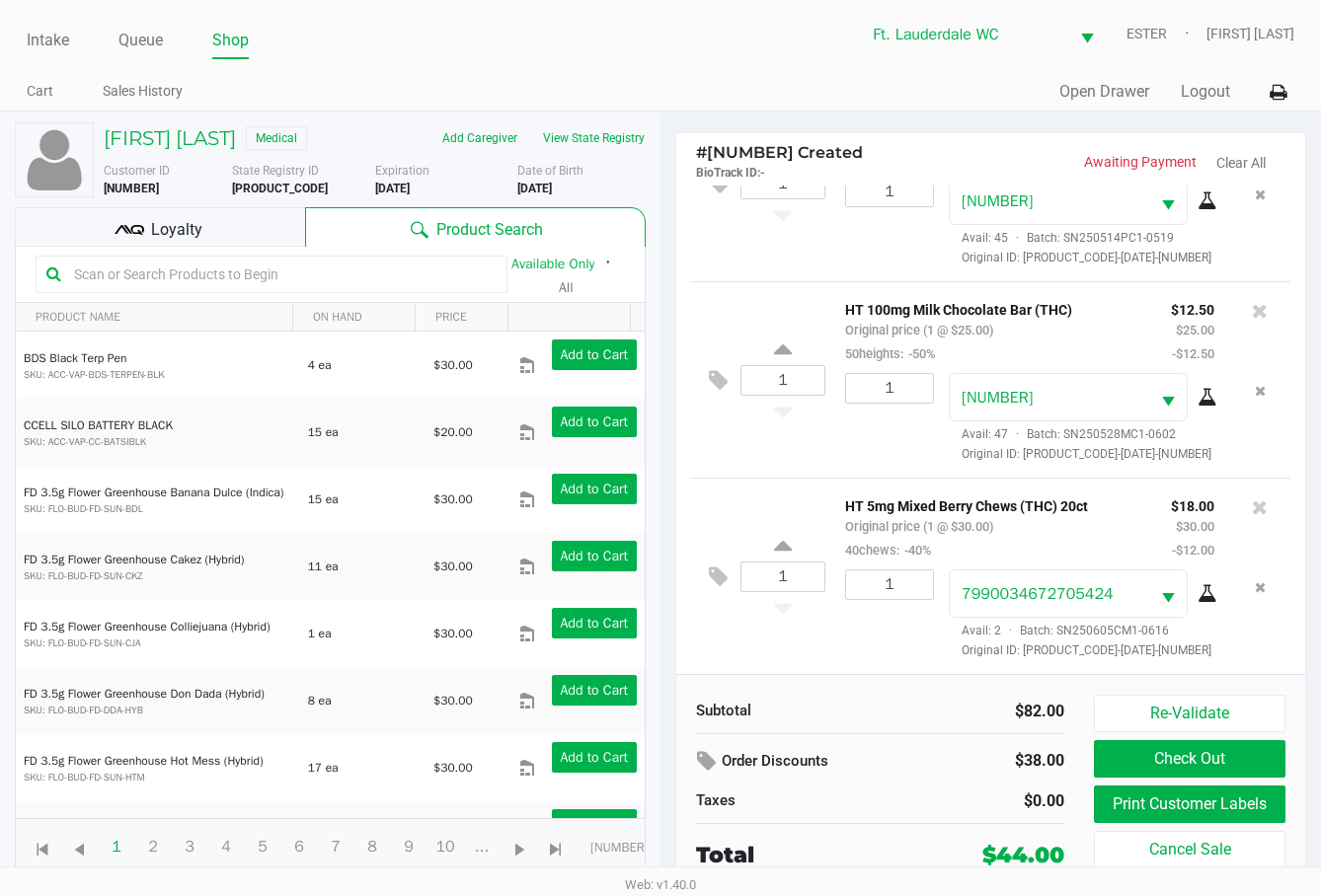 click on "Loyalty" 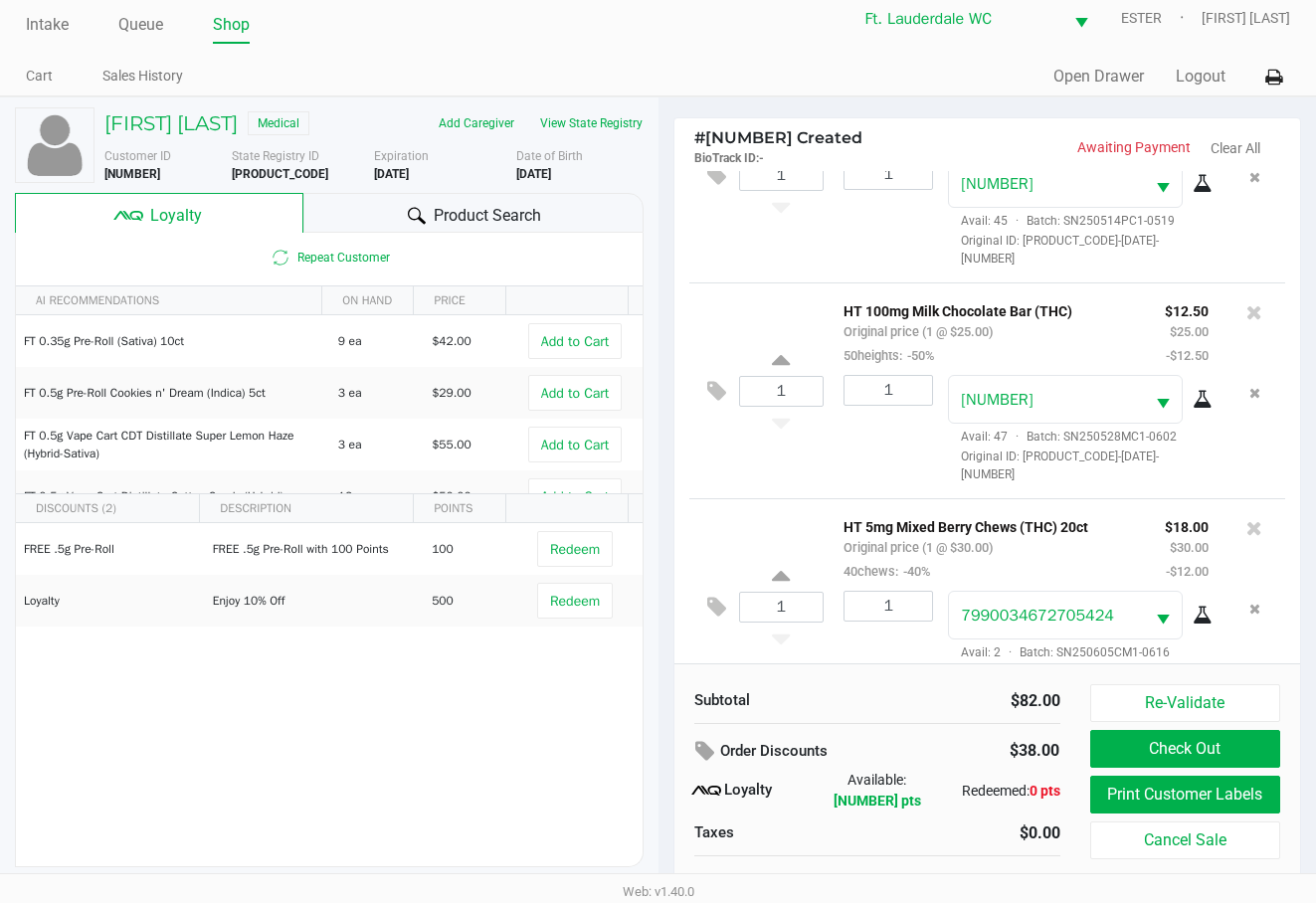 scroll, scrollTop: 20, scrollLeft: 0, axis: vertical 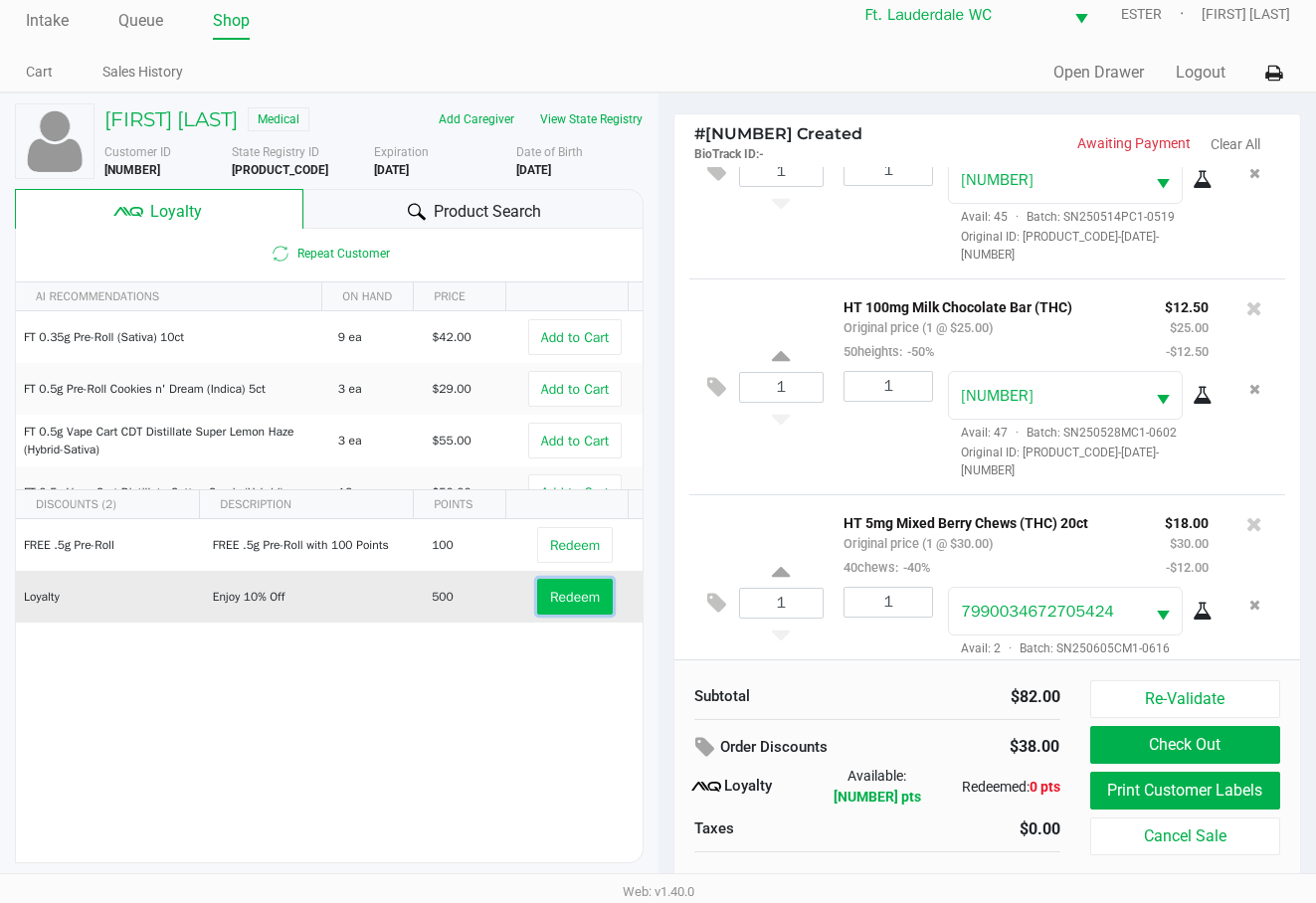 click on "Redeem" 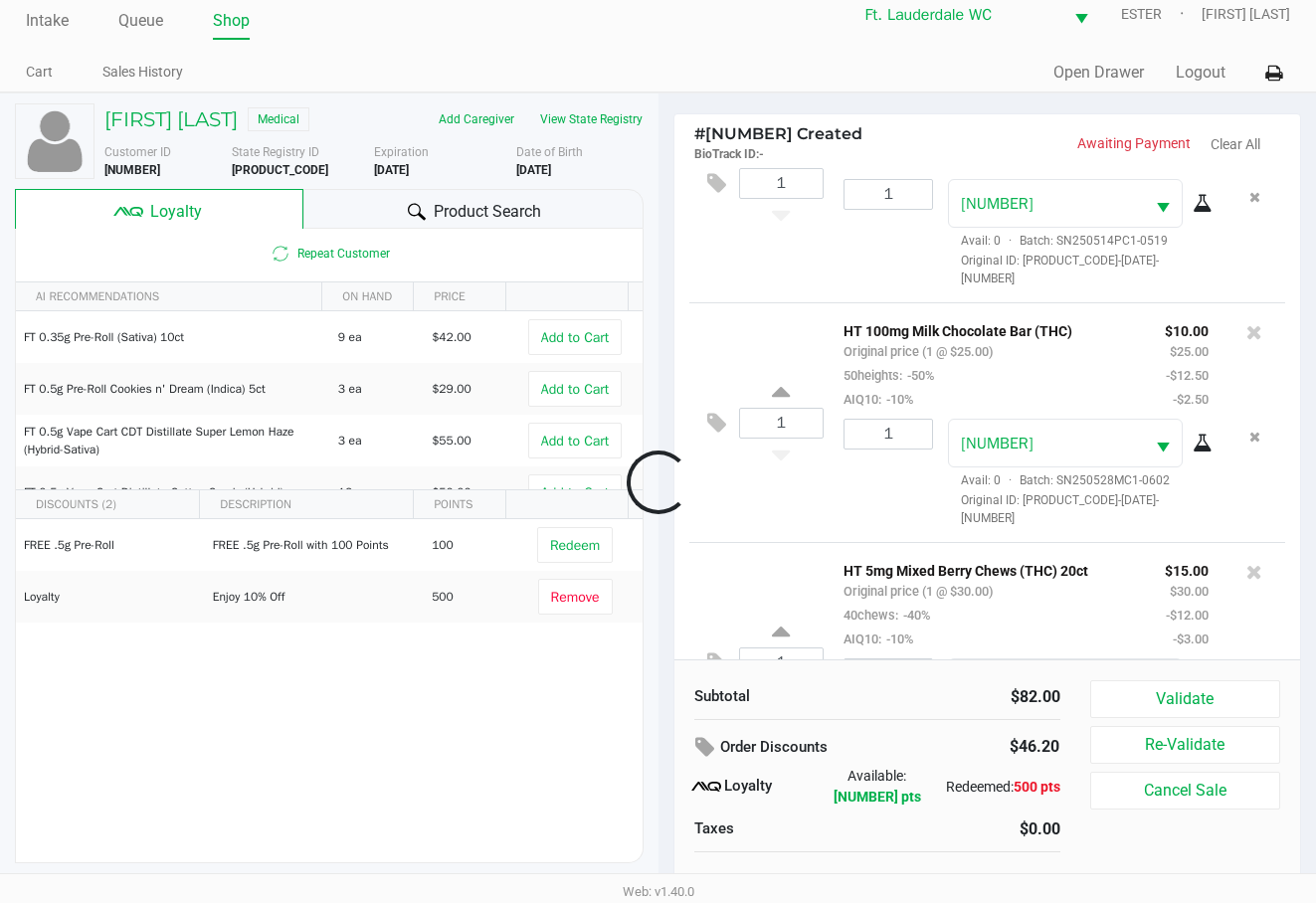 scroll, scrollTop: 176, scrollLeft: 0, axis: vertical 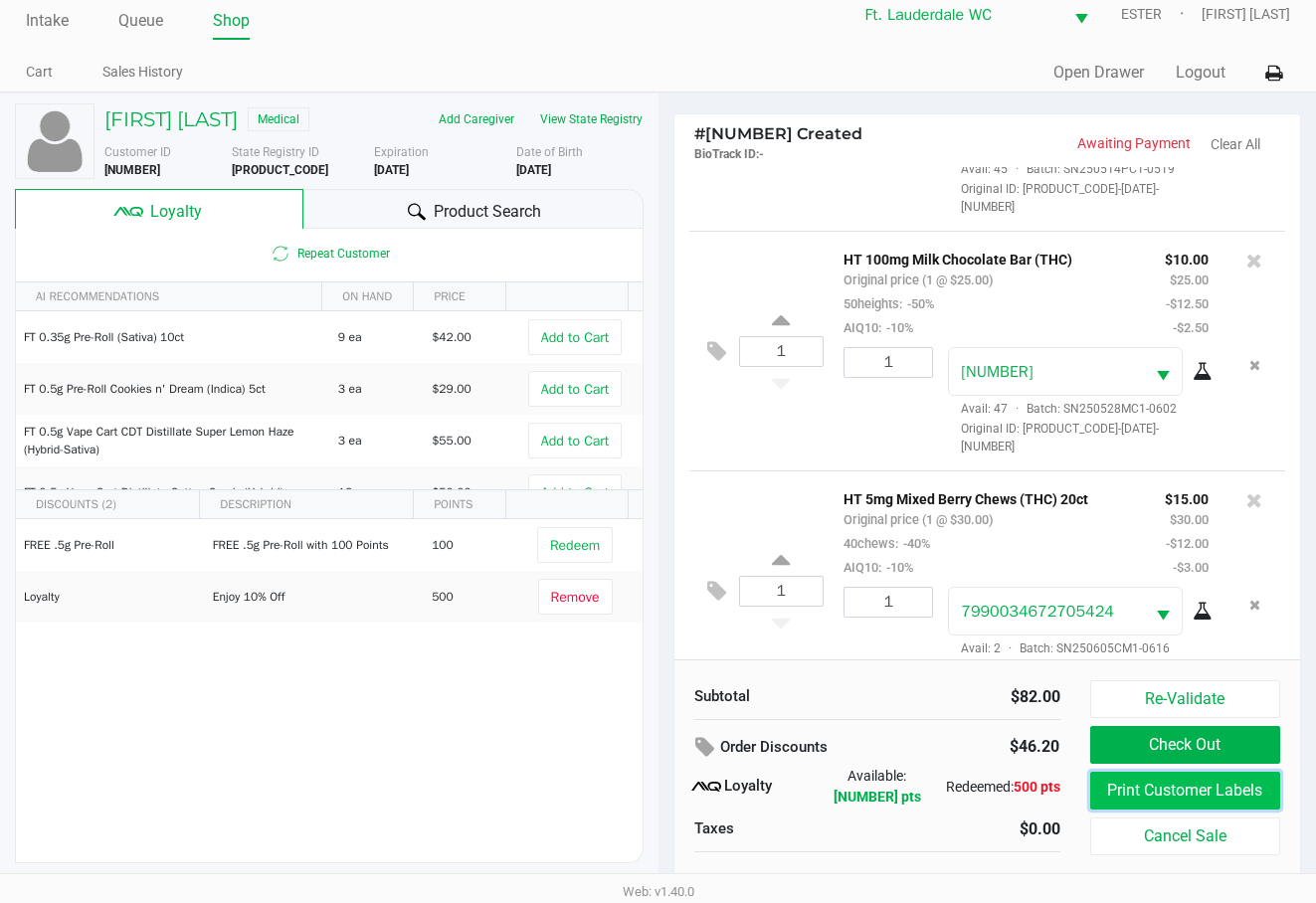 click on "Print Customer Labels" 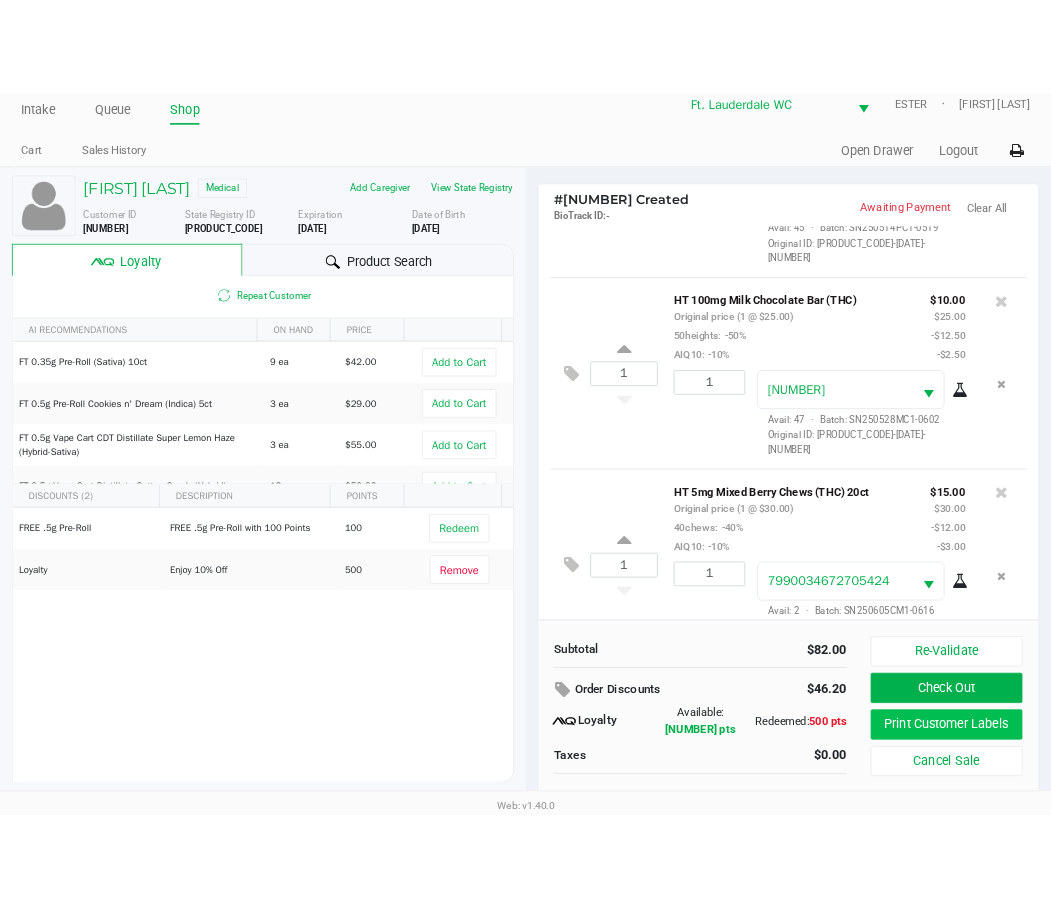 scroll, scrollTop: 0, scrollLeft: 0, axis: both 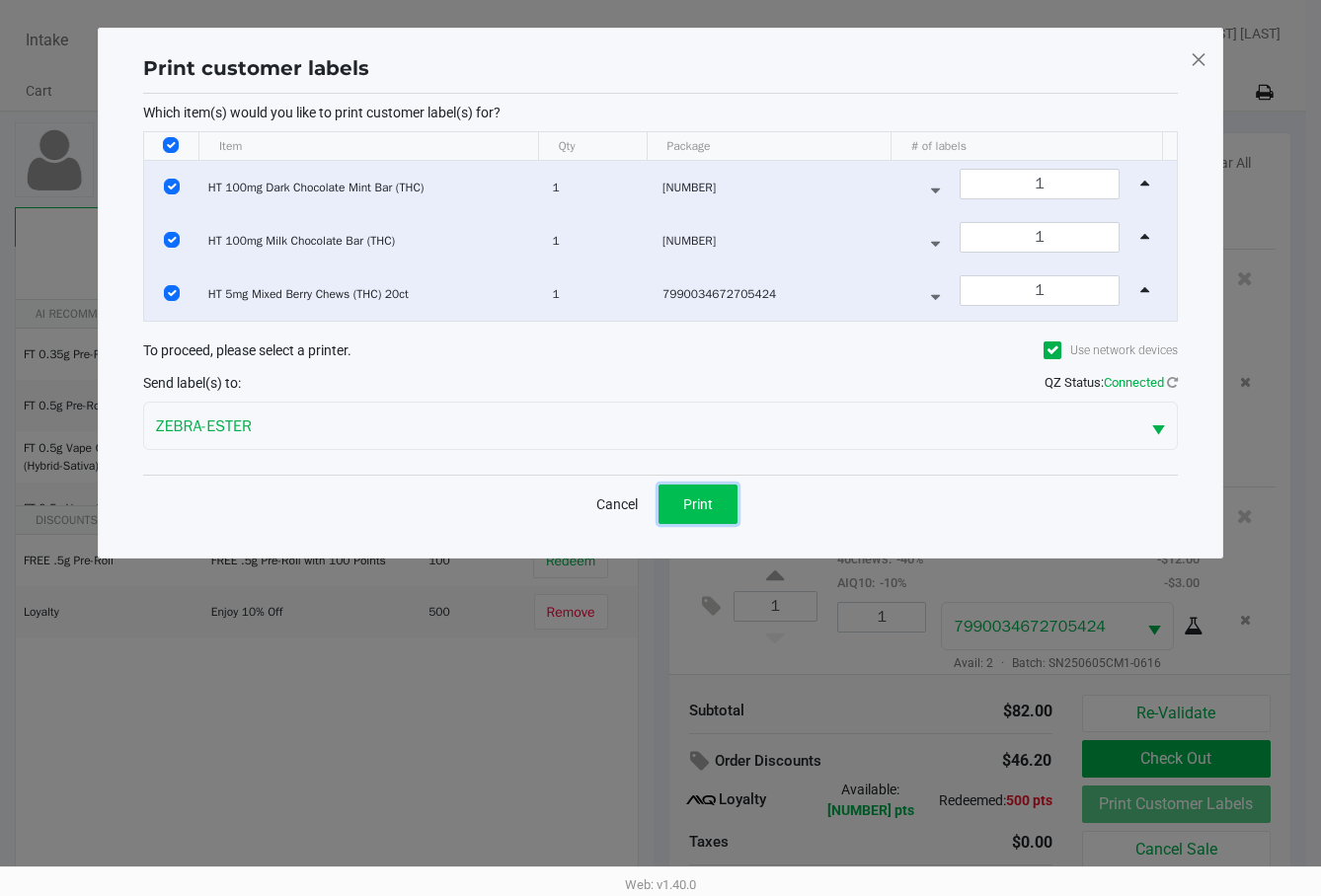 click on "Print" 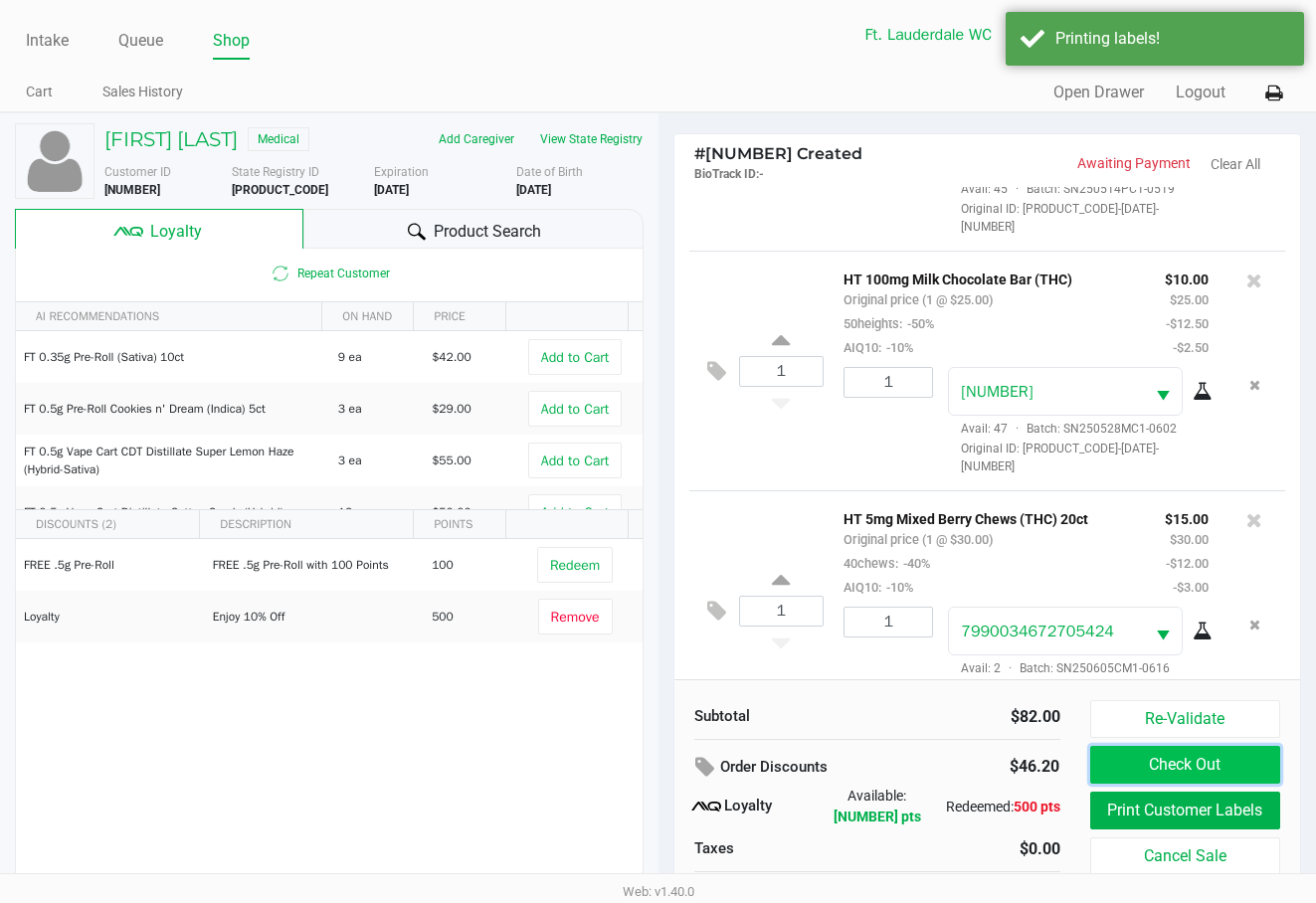 click on "Check Out" 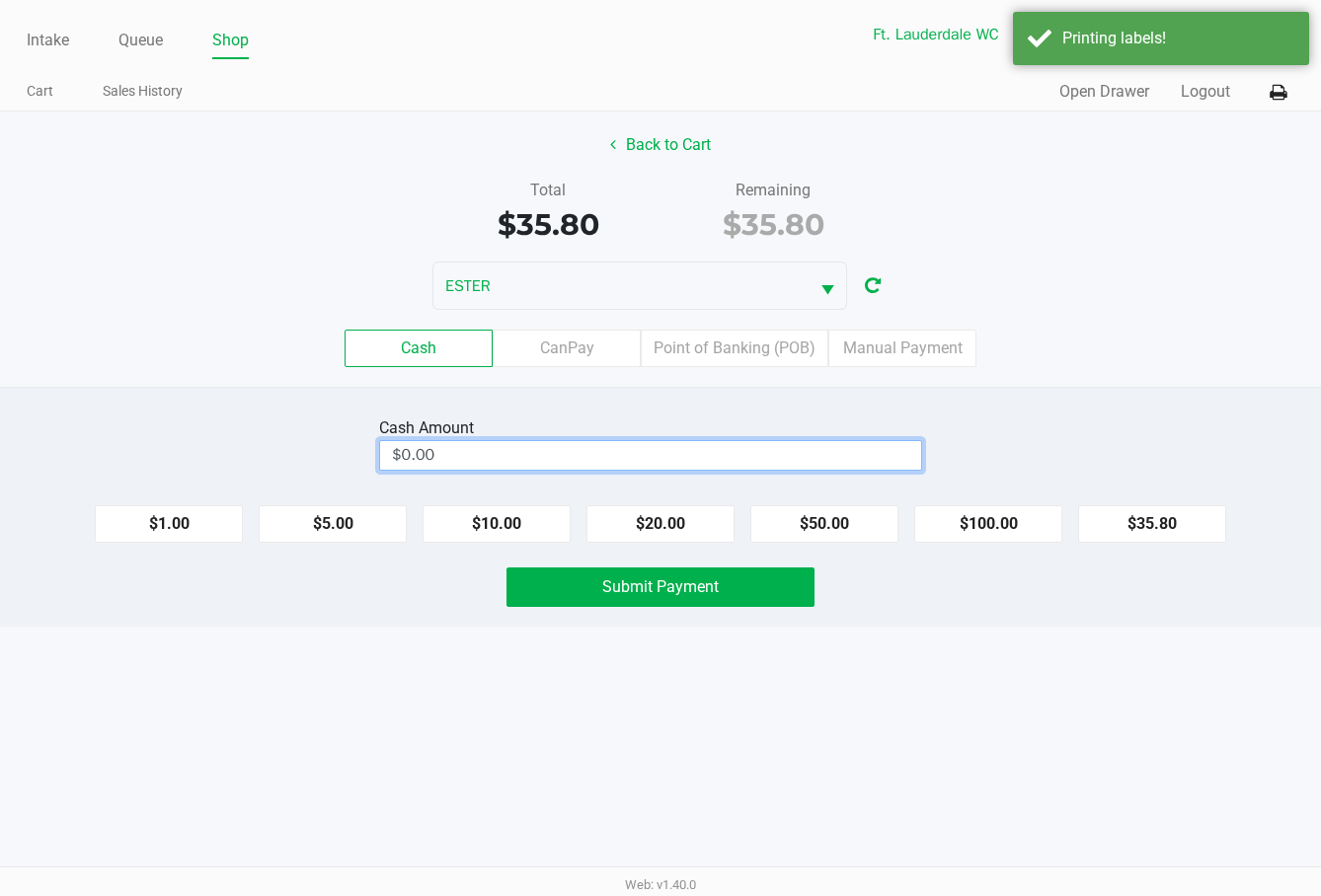 type on "0" 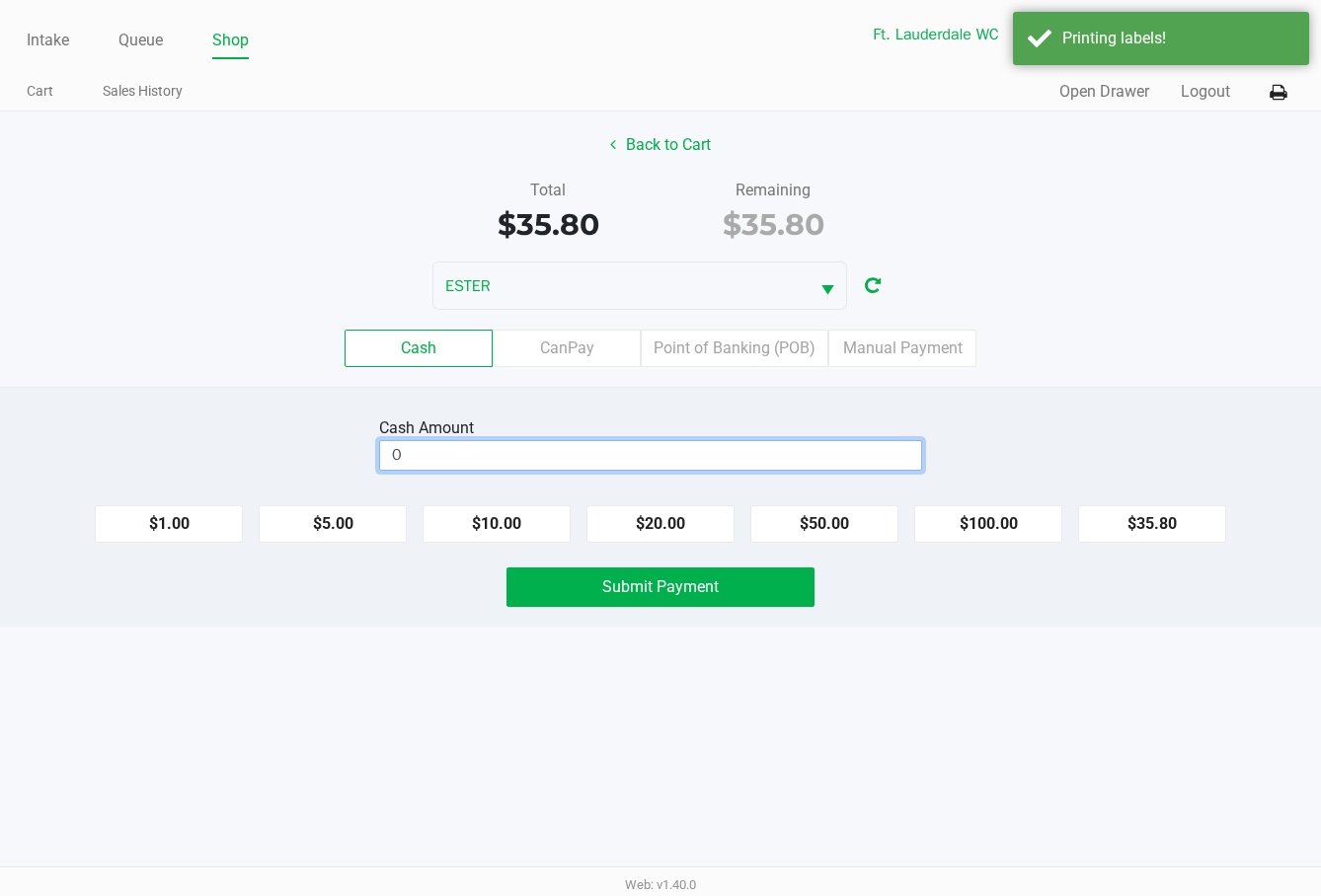 click on "0" at bounding box center (651, 455) 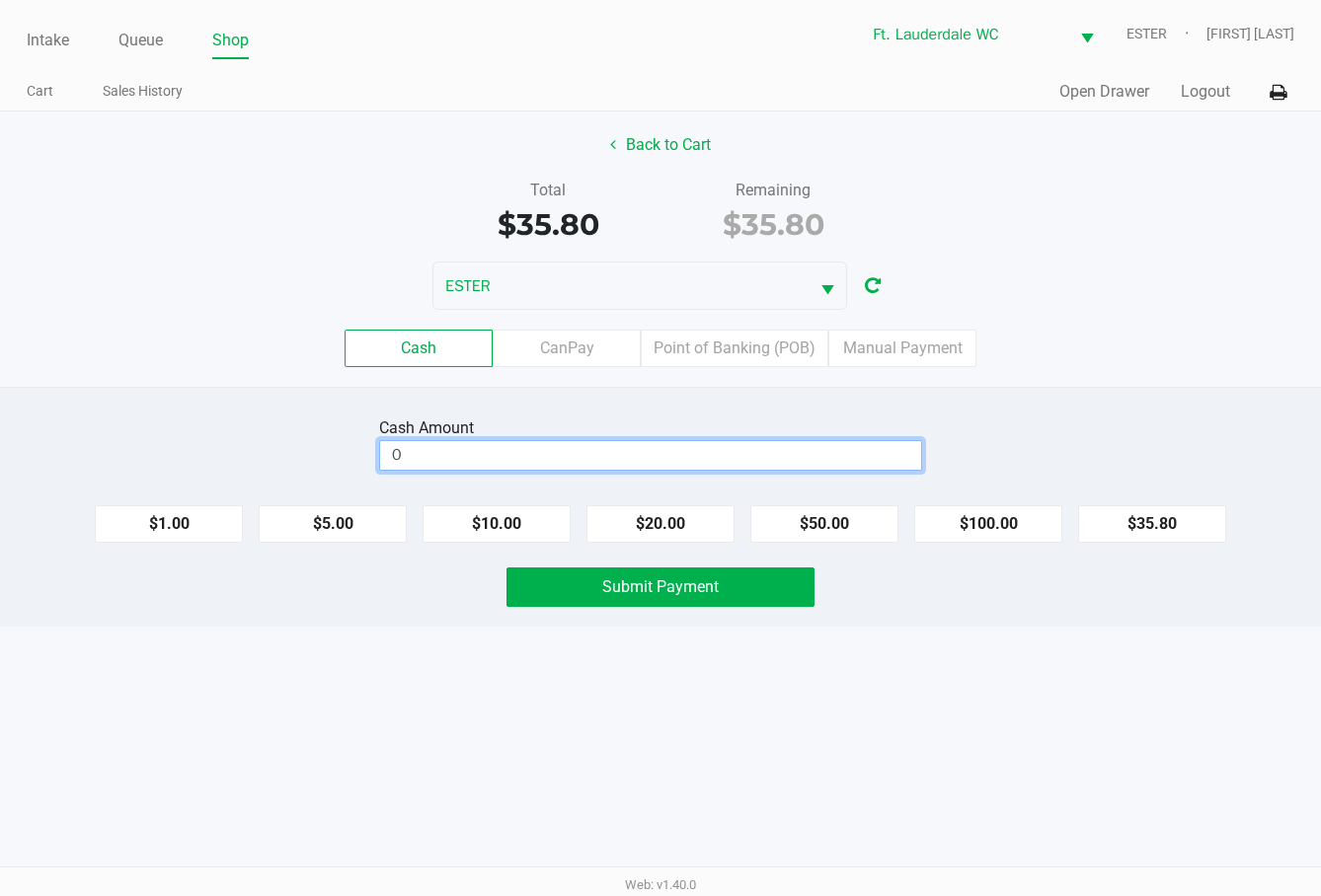 click on "0" at bounding box center (651, 455) 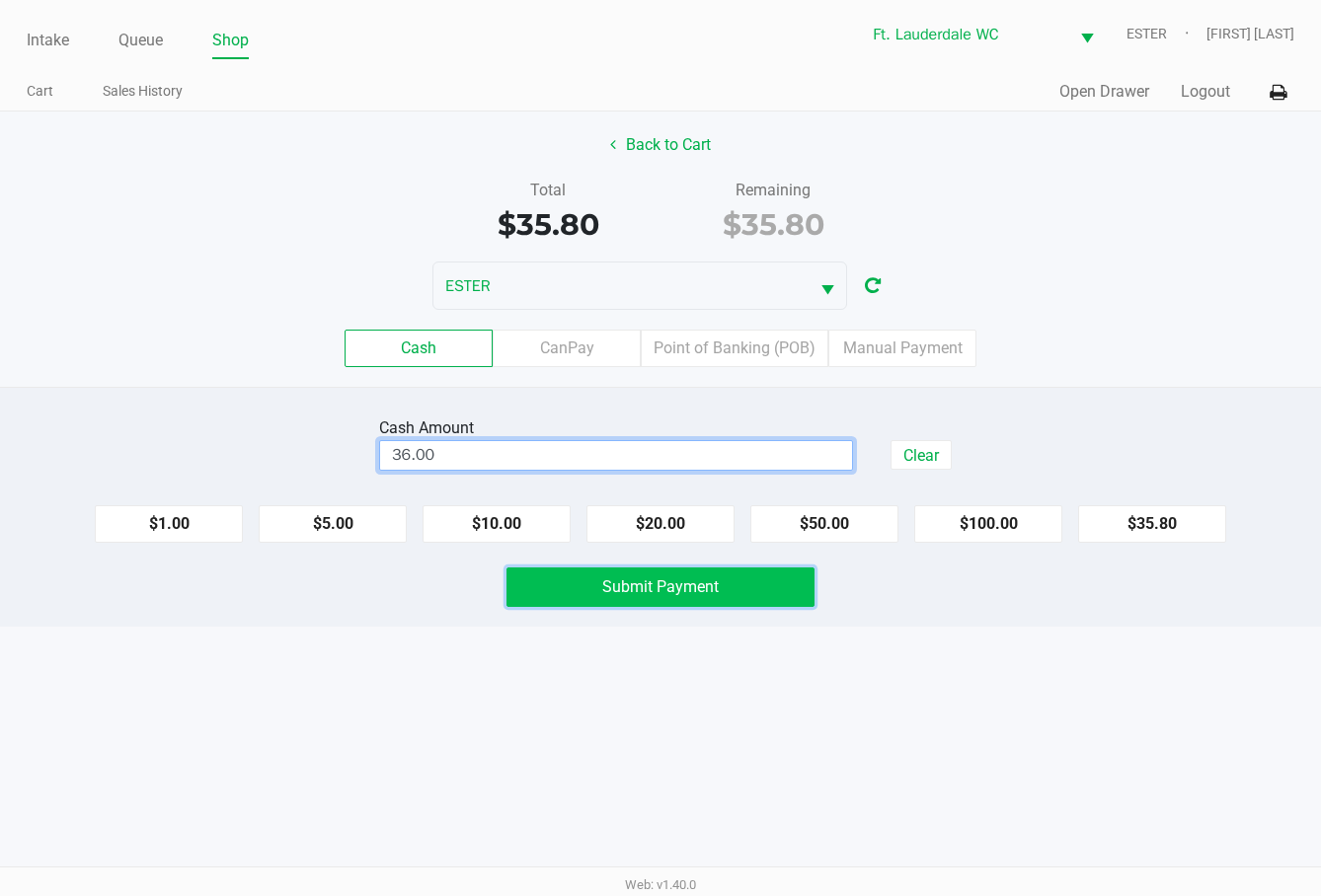 click on "Submit Payment" 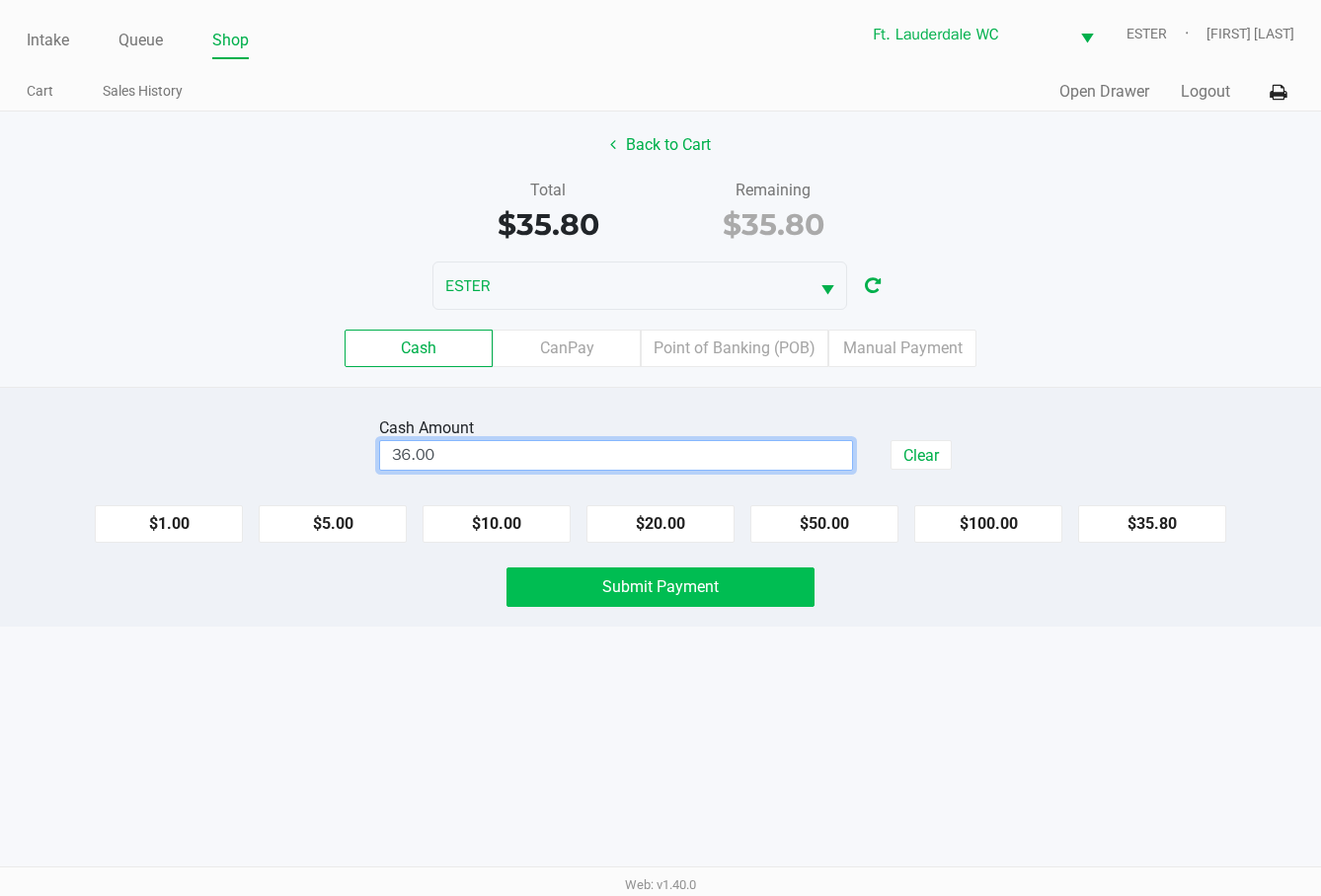 type on "$36.00" 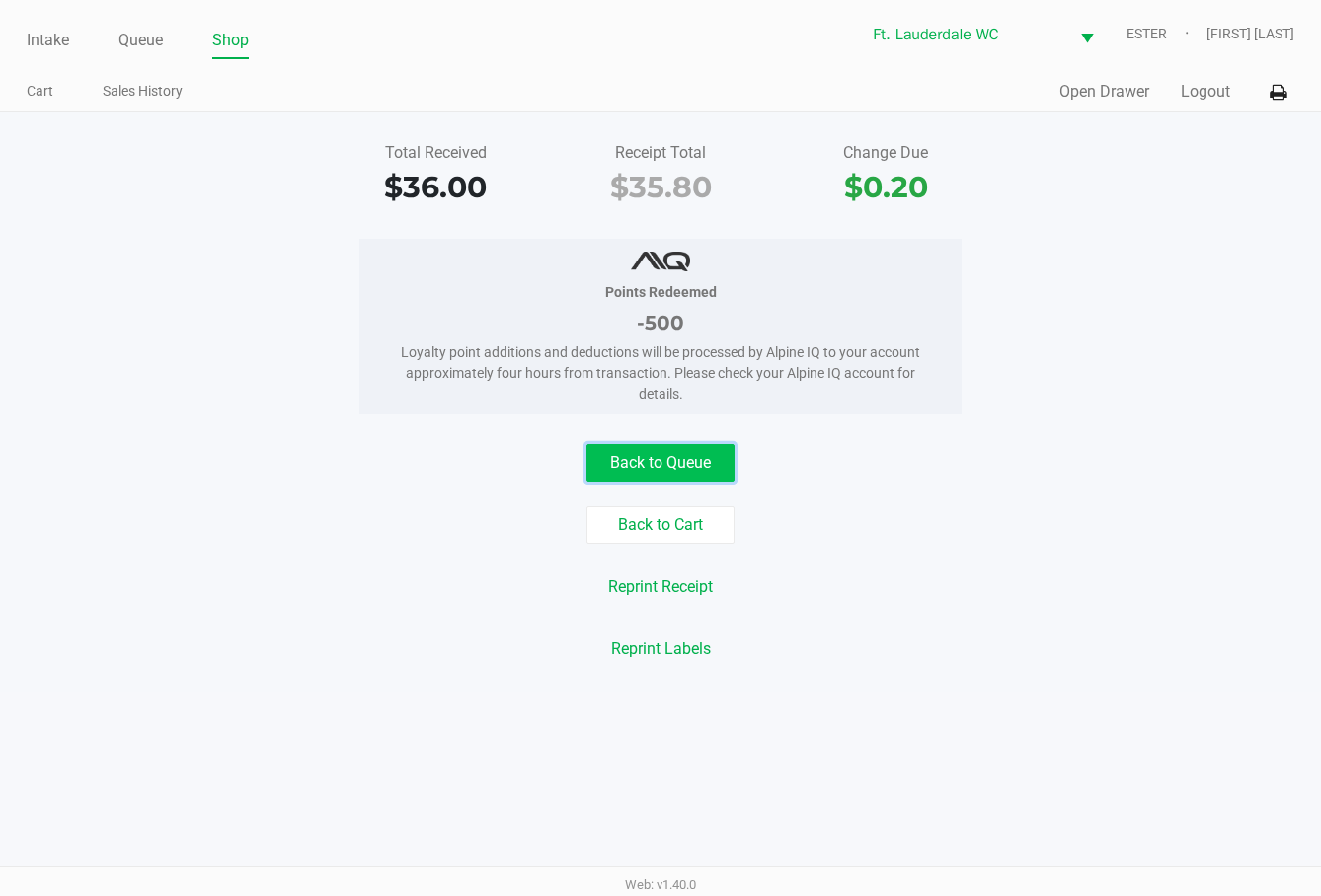 click on "Back to Queue" 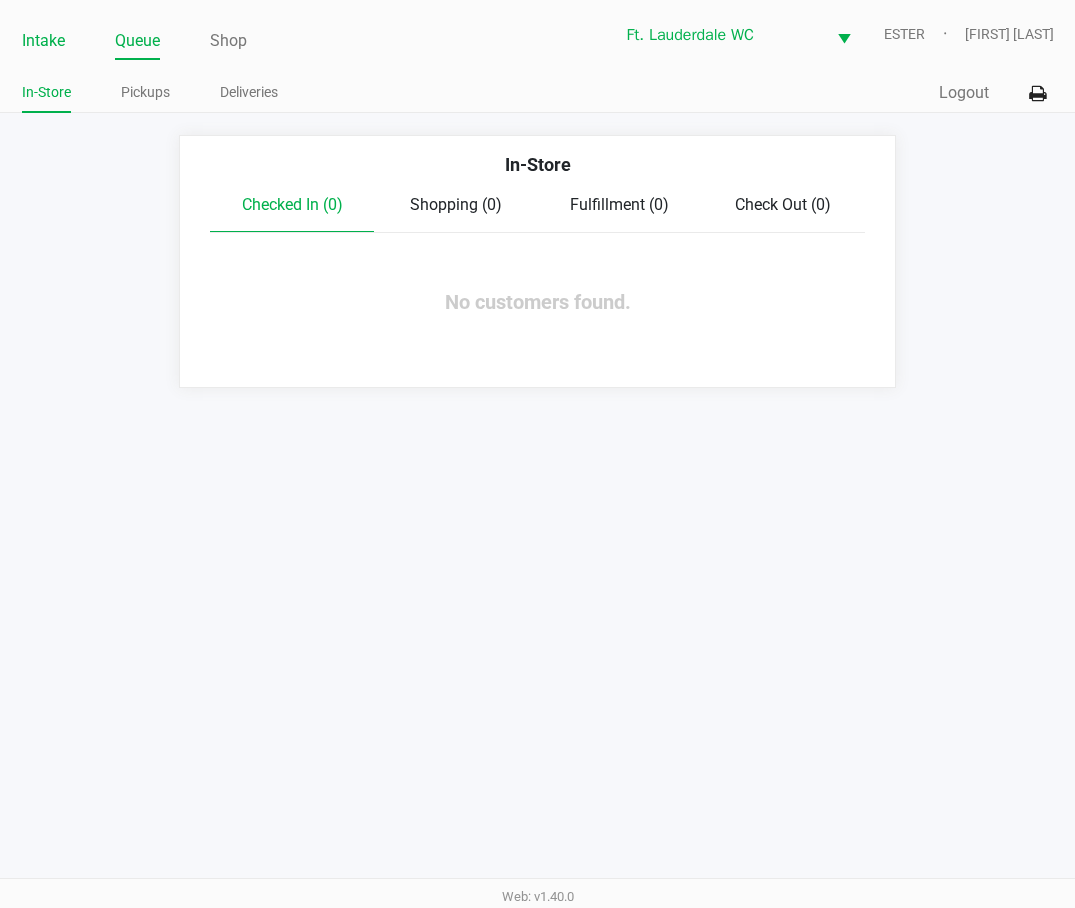 click on "Intake" 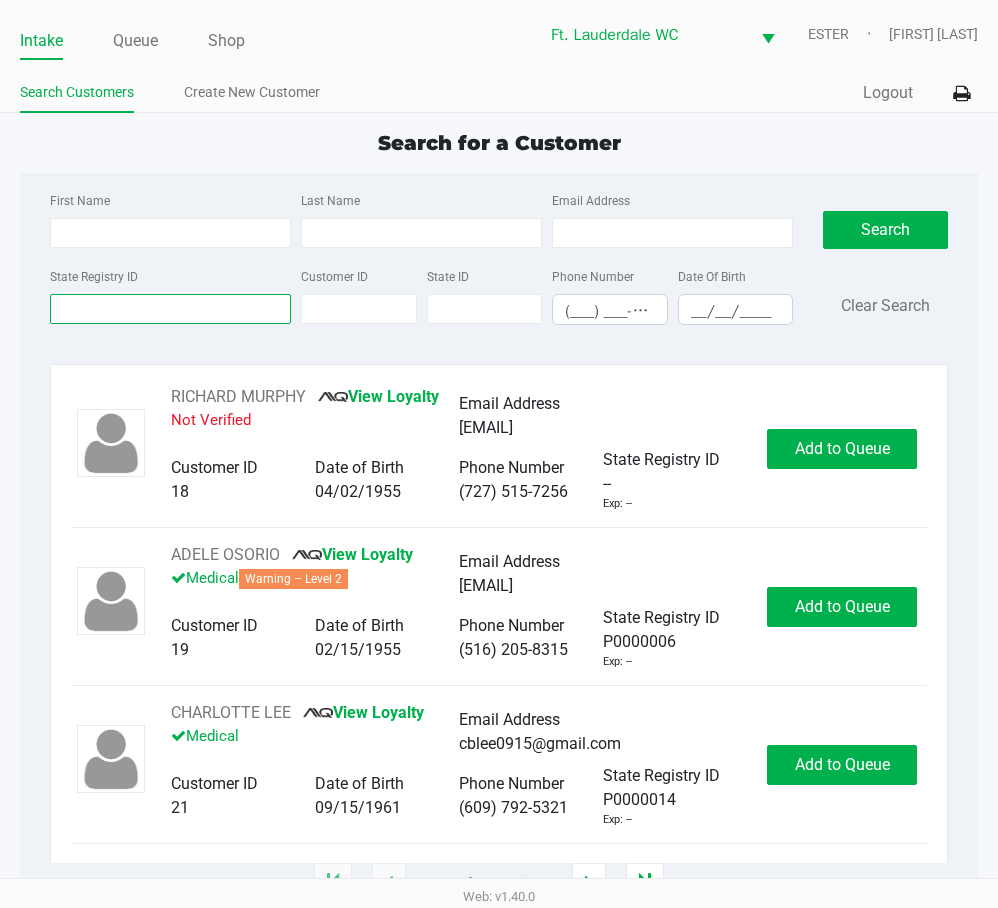 click on "State Registry ID" at bounding box center [170, 309] 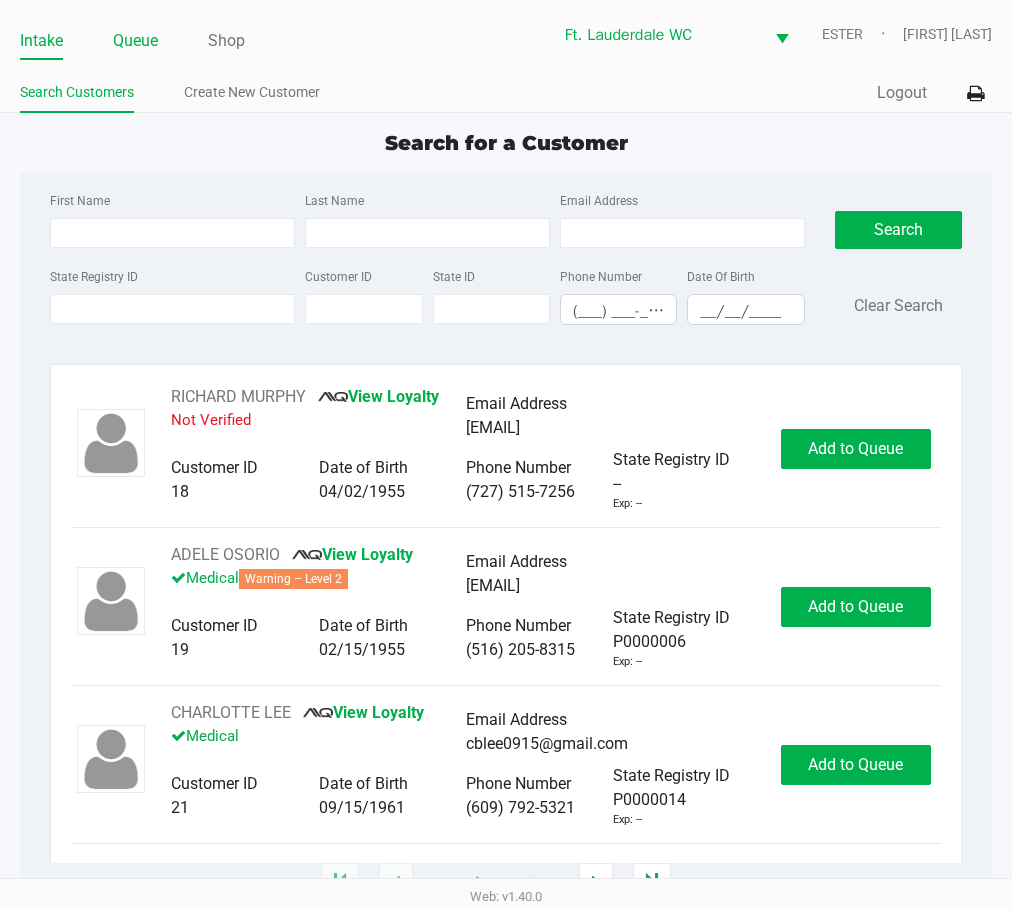 click on "Queue" 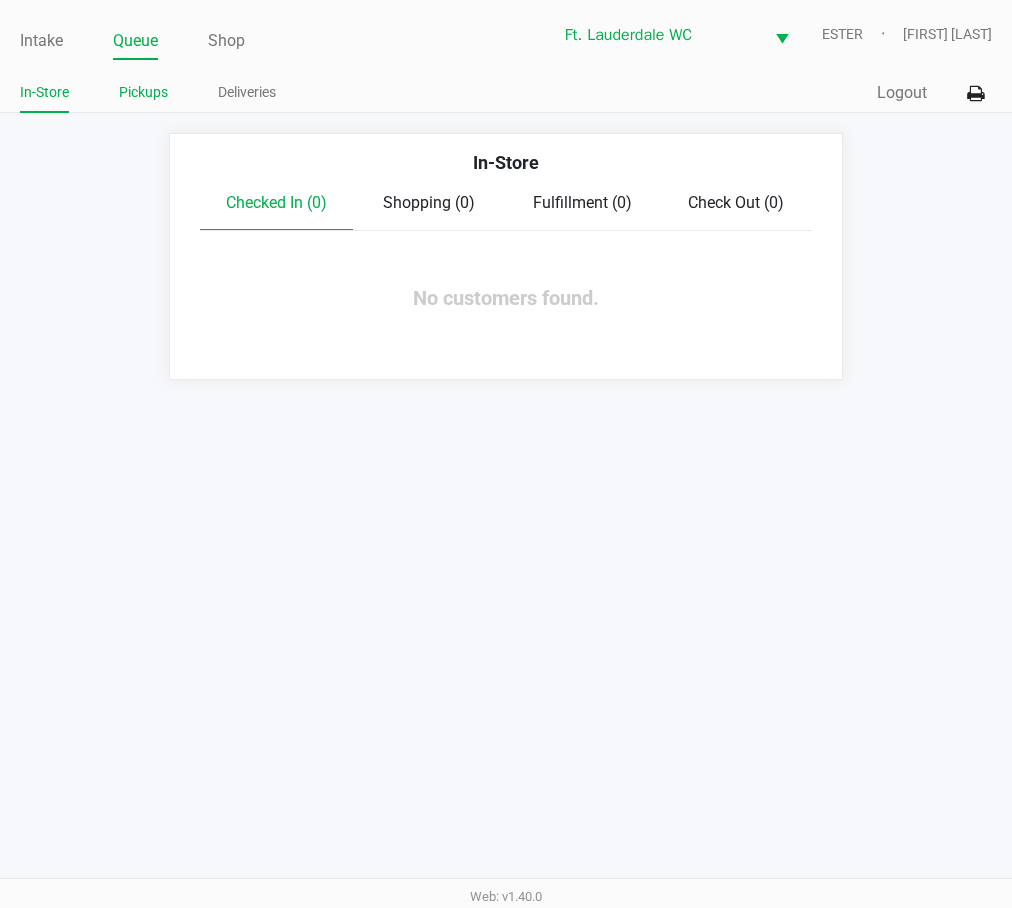 click on "Pickups" 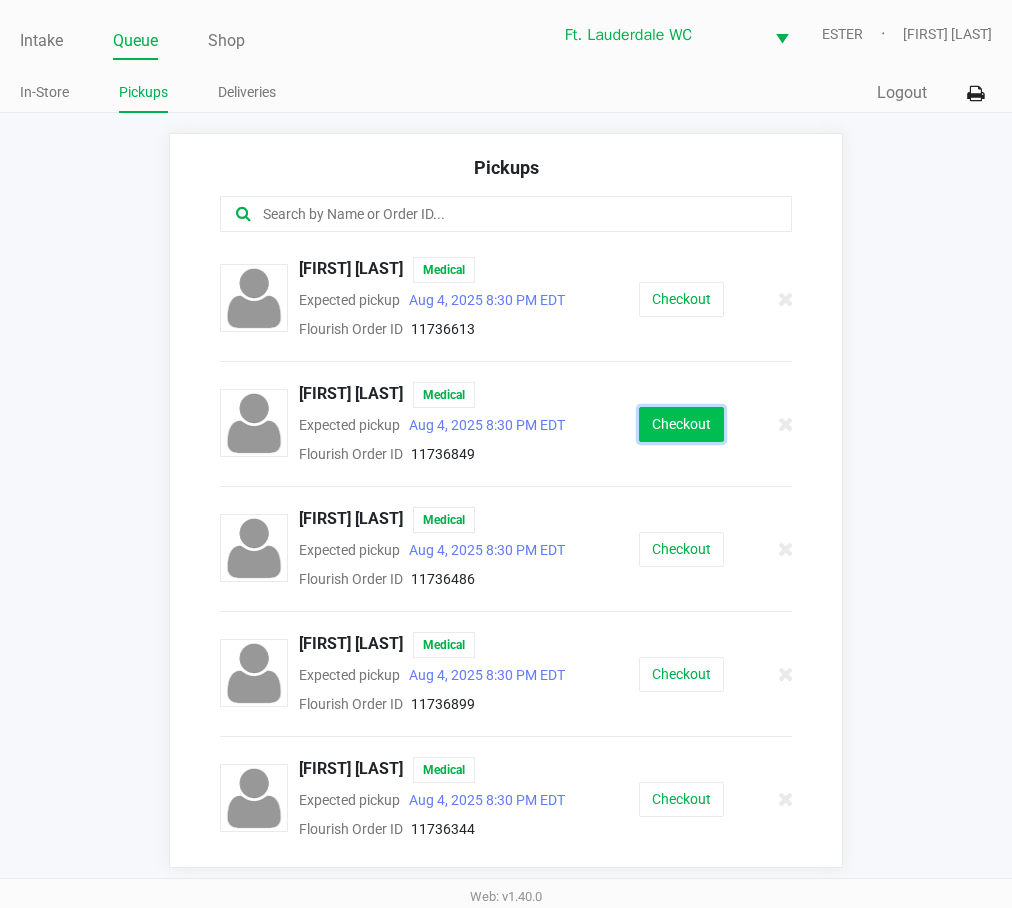 click on "Checkout" 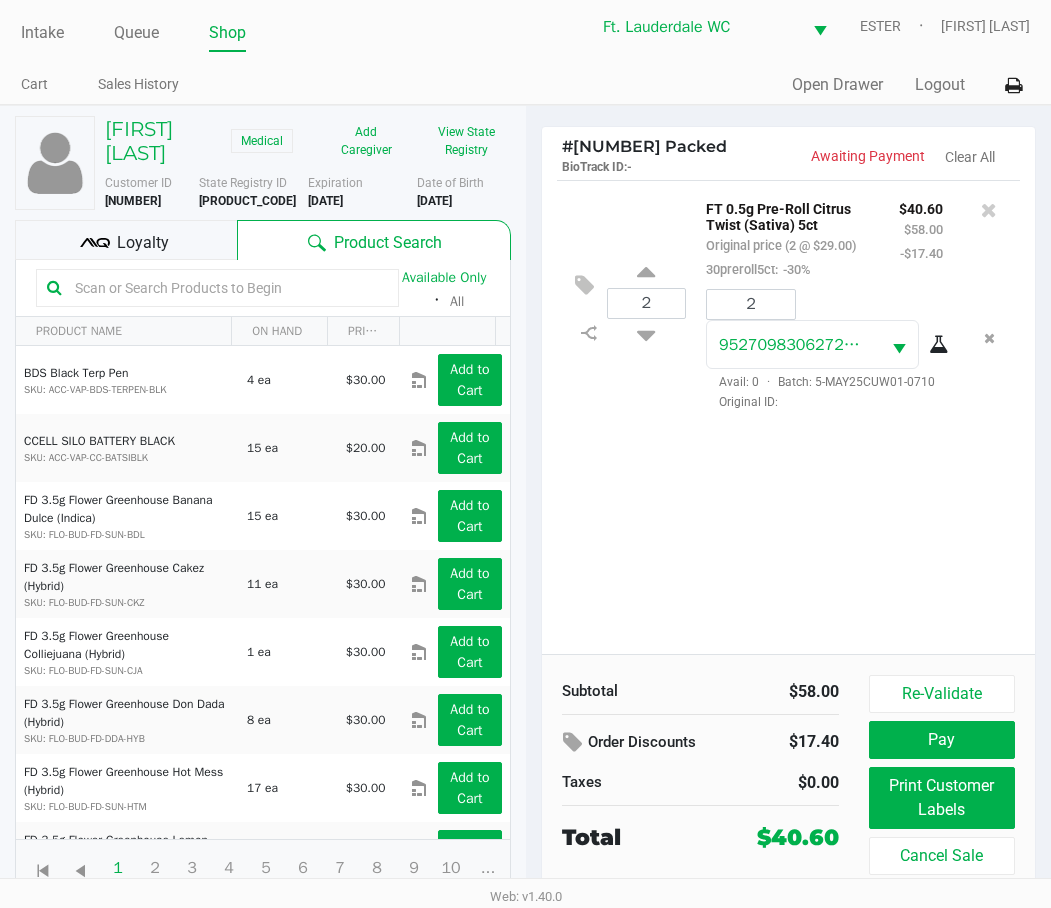 scroll, scrollTop: 32, scrollLeft: 0, axis: vertical 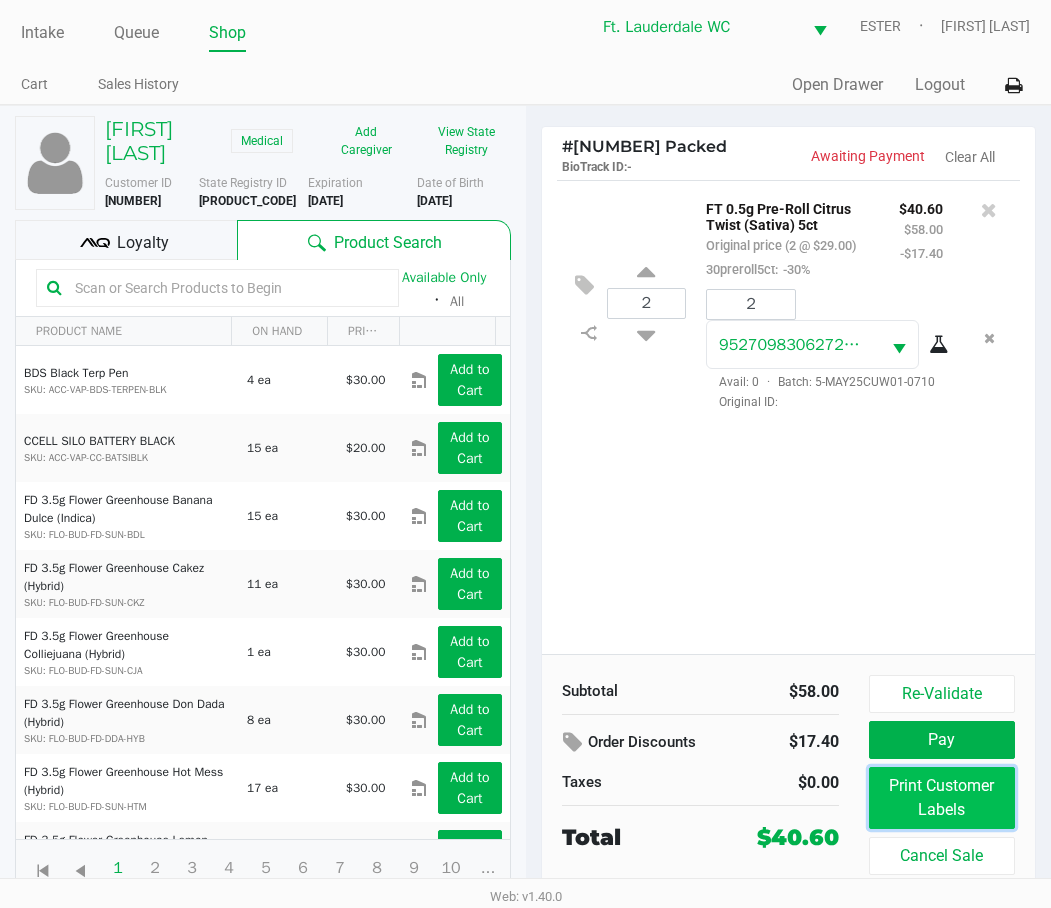 click on "Print Customer Labels" 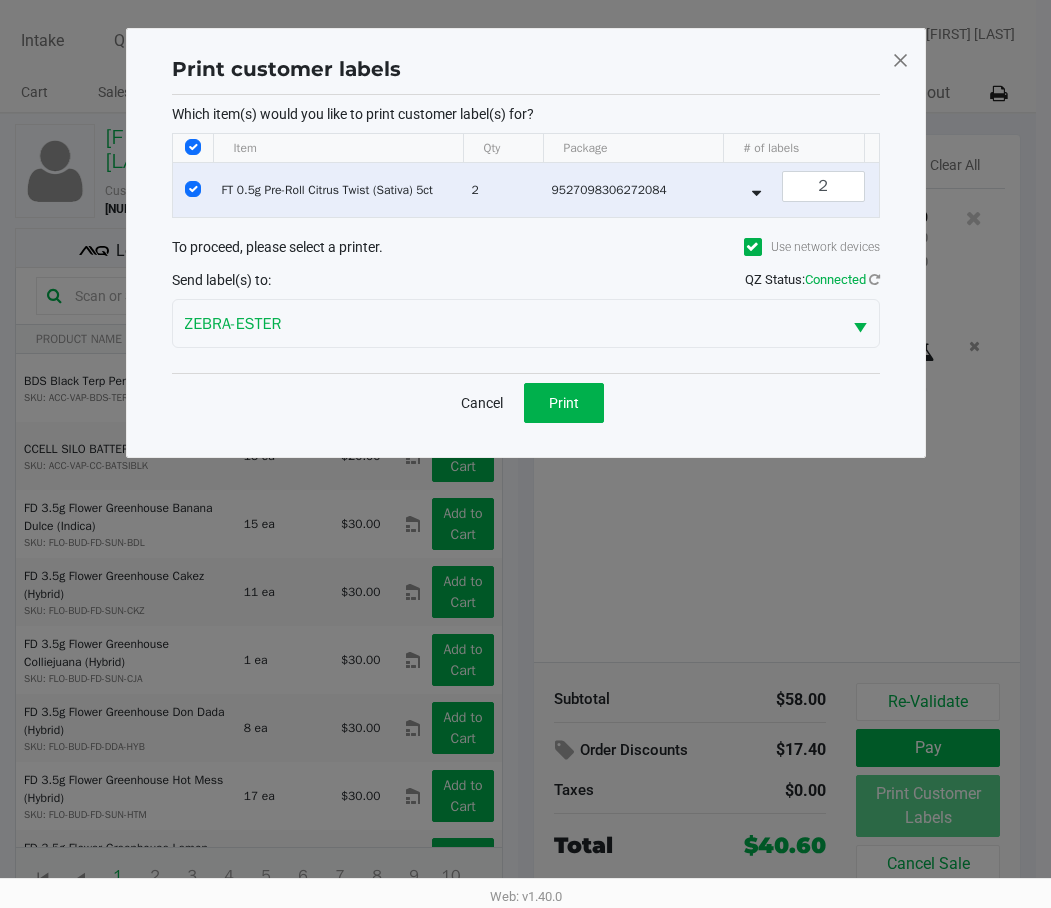 scroll, scrollTop: 0, scrollLeft: 0, axis: both 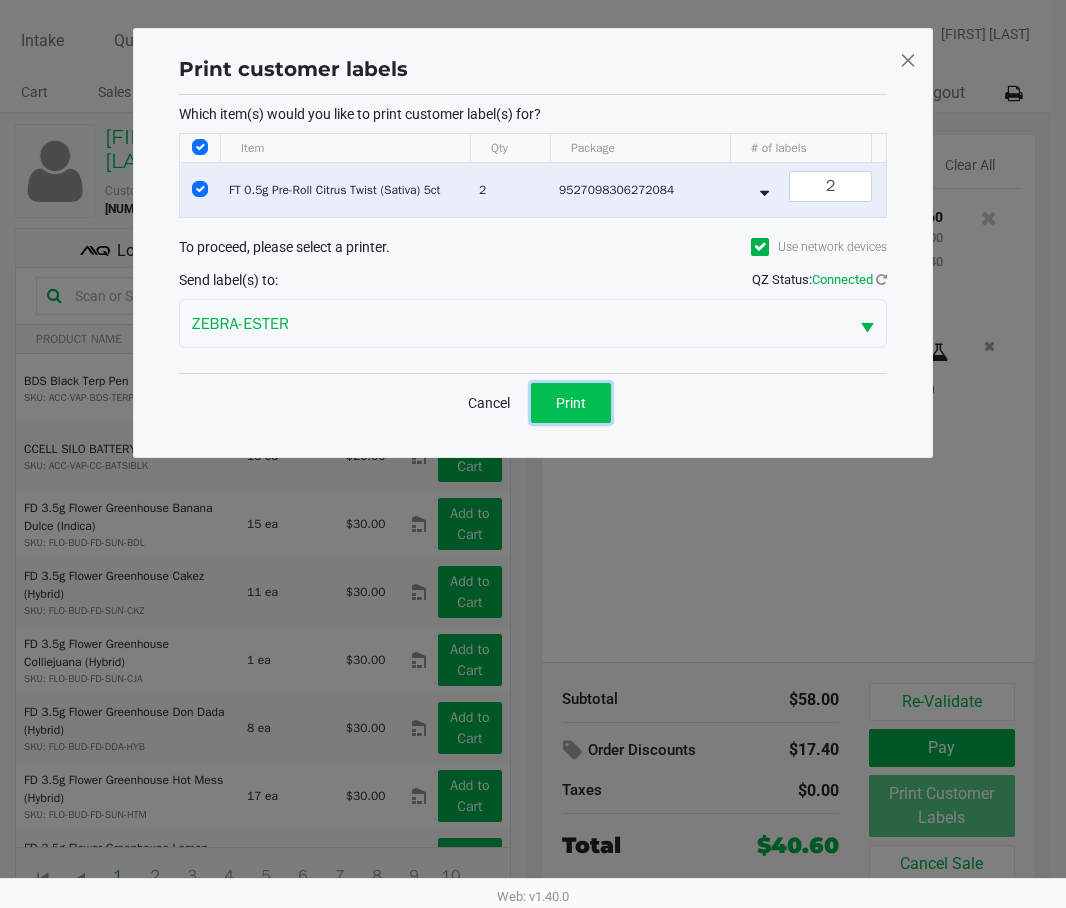 click on "Print" 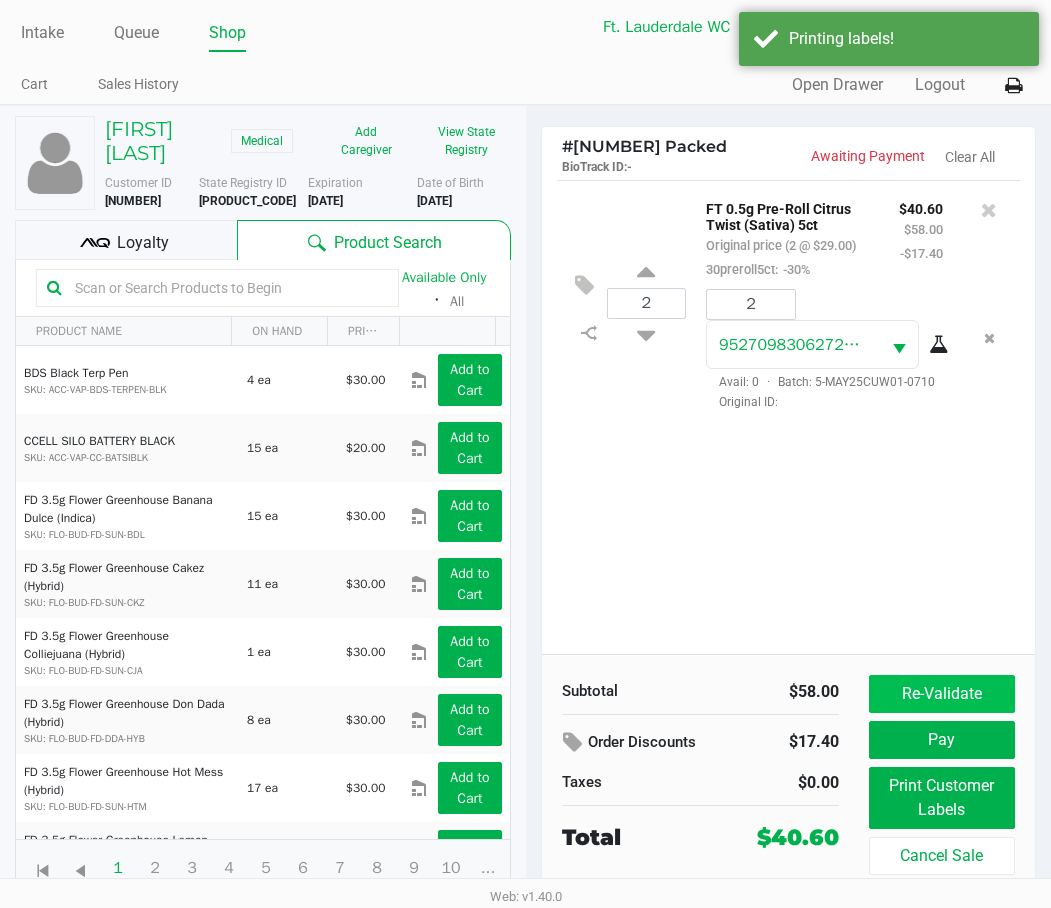 scroll, scrollTop: 32, scrollLeft: 0, axis: vertical 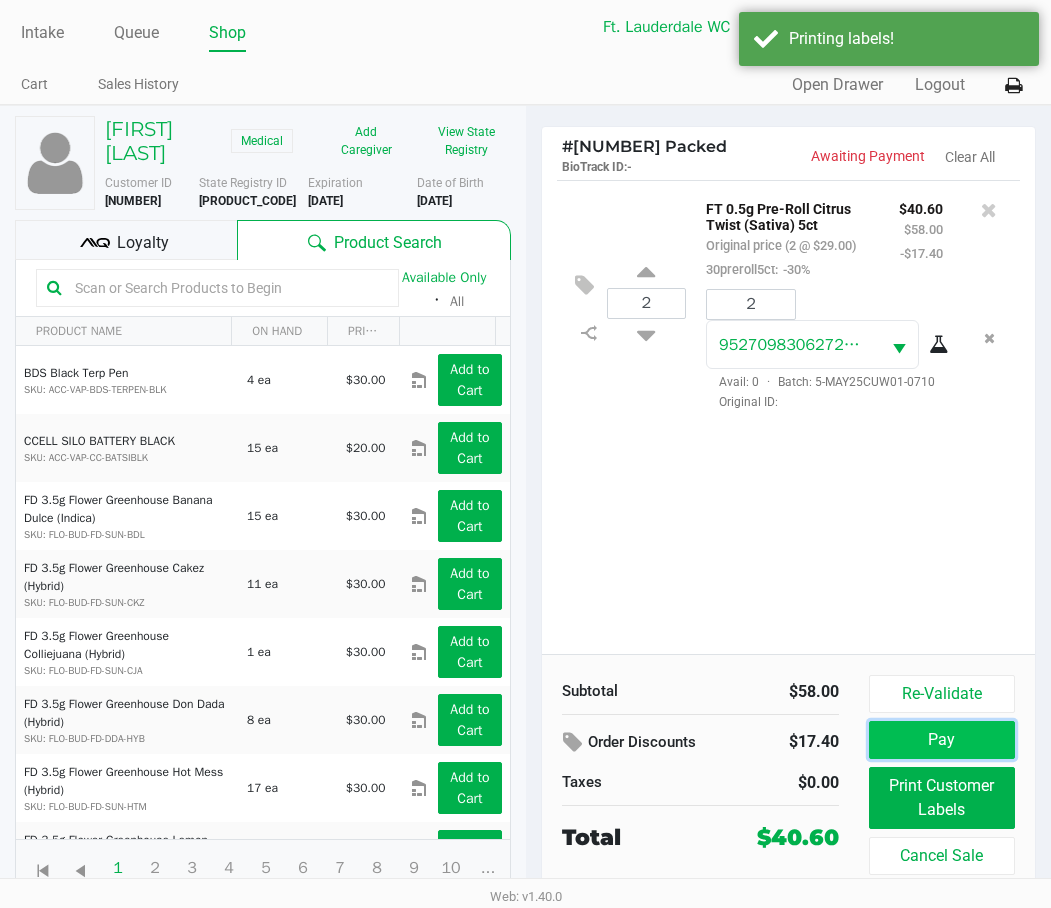 click on "Pay" 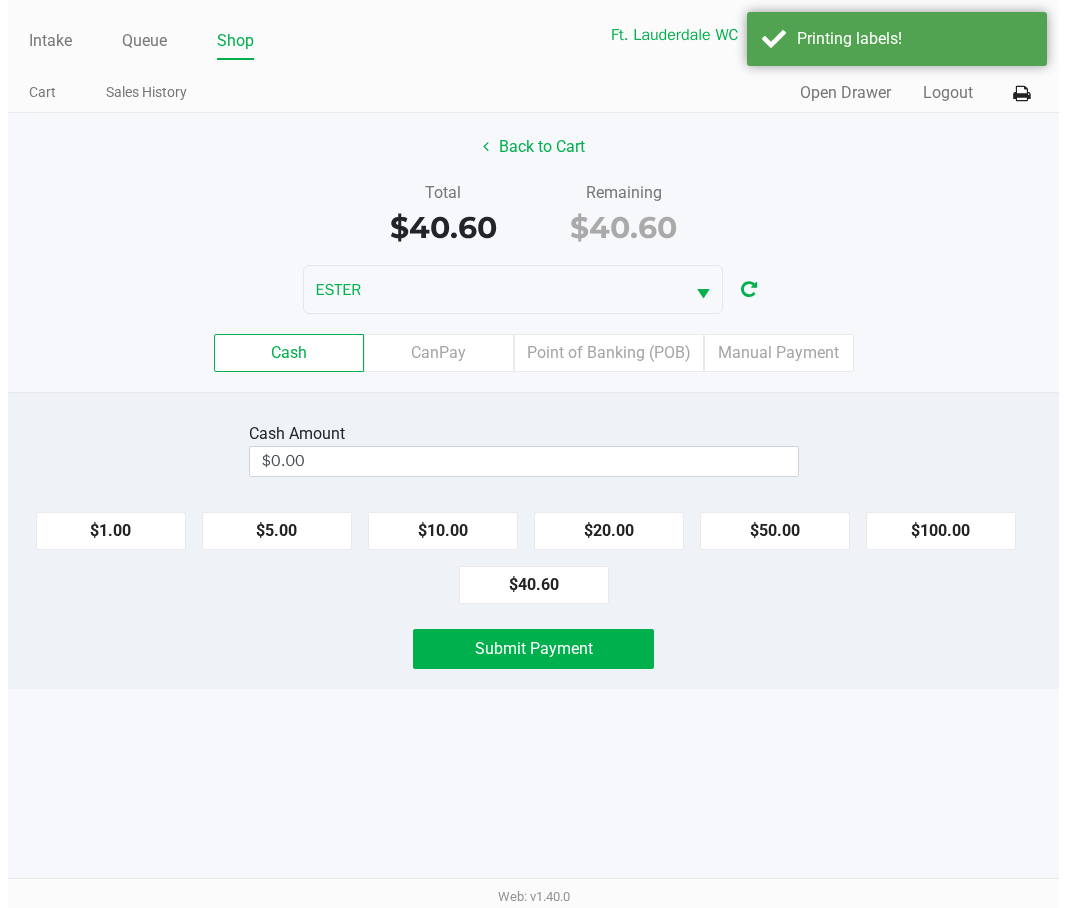 scroll, scrollTop: 0, scrollLeft: 0, axis: both 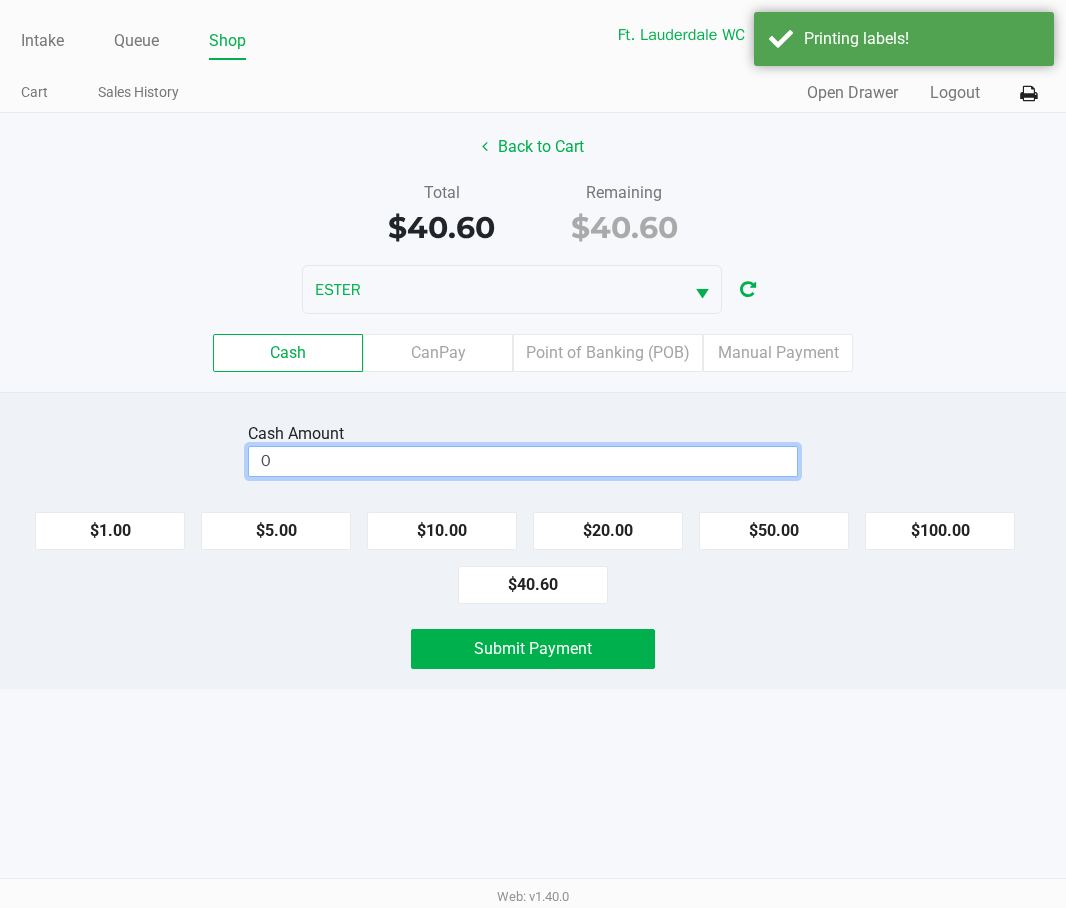 click on "0" at bounding box center (523, 461) 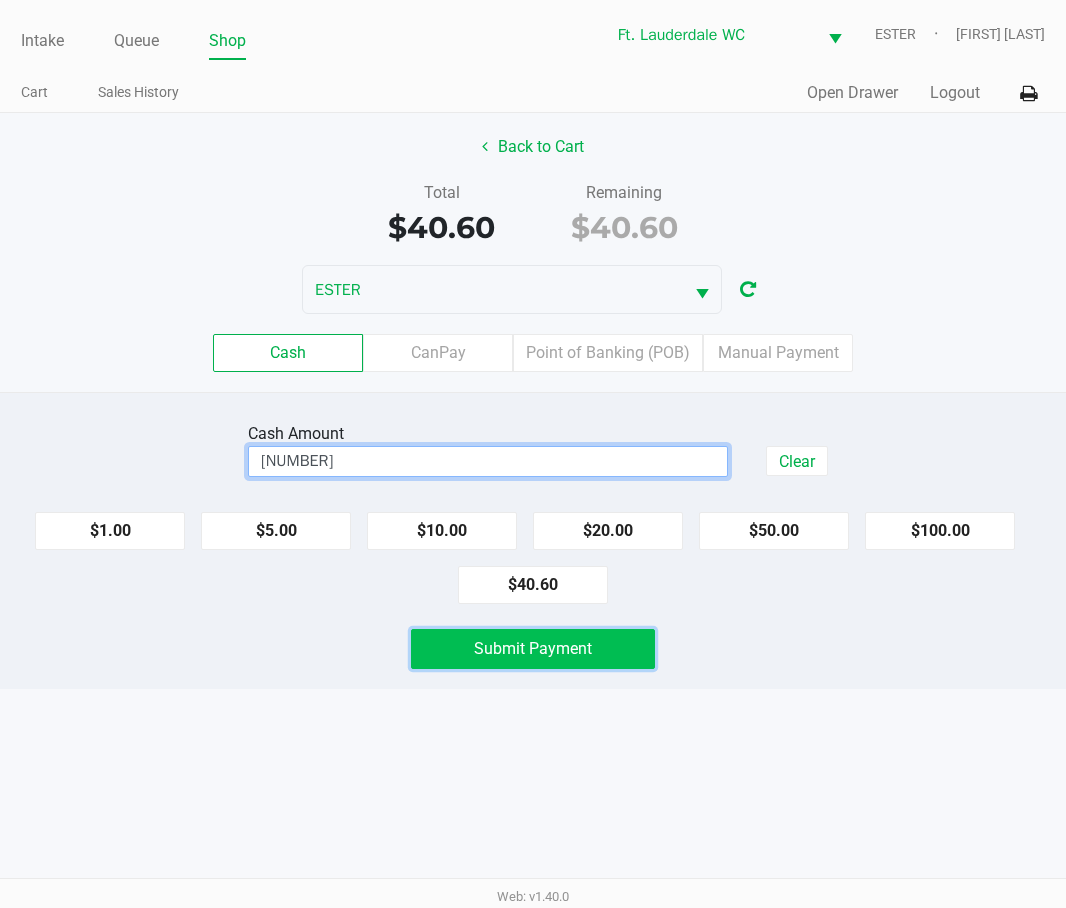 click on "Submit Payment" 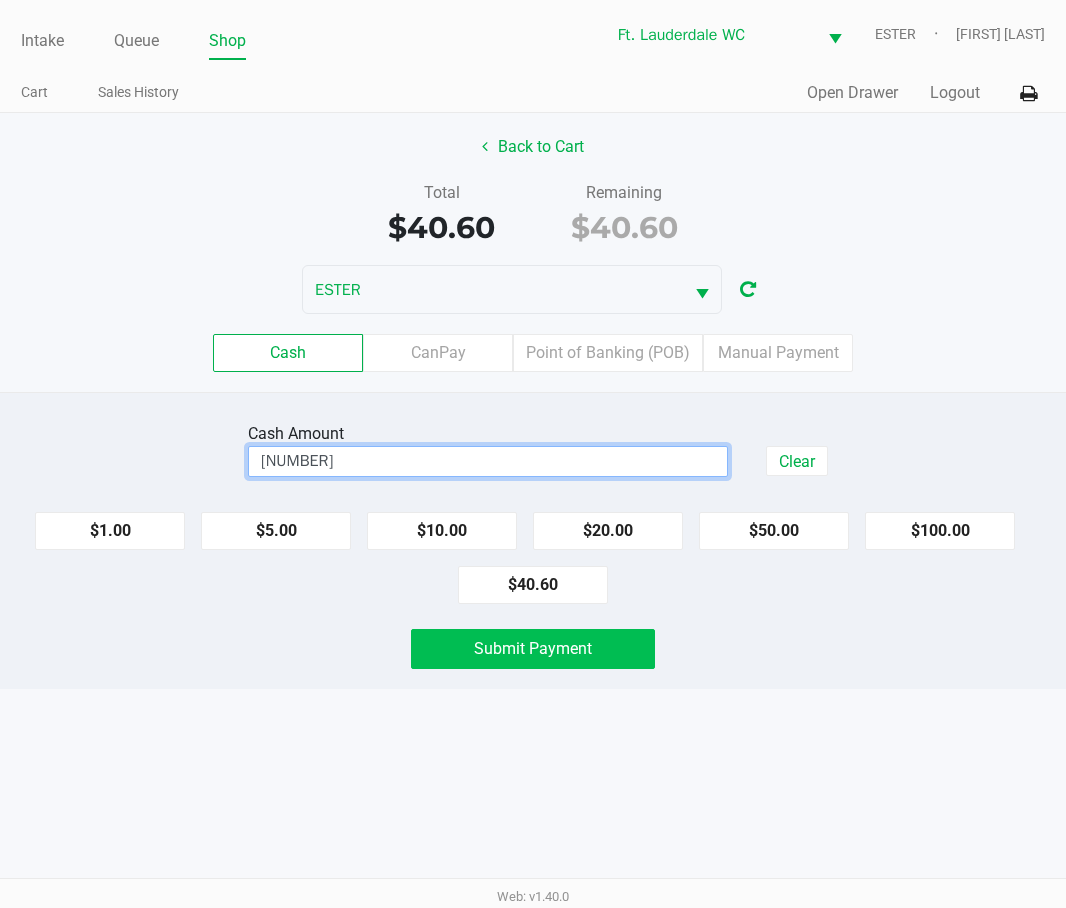 type on "$41.00" 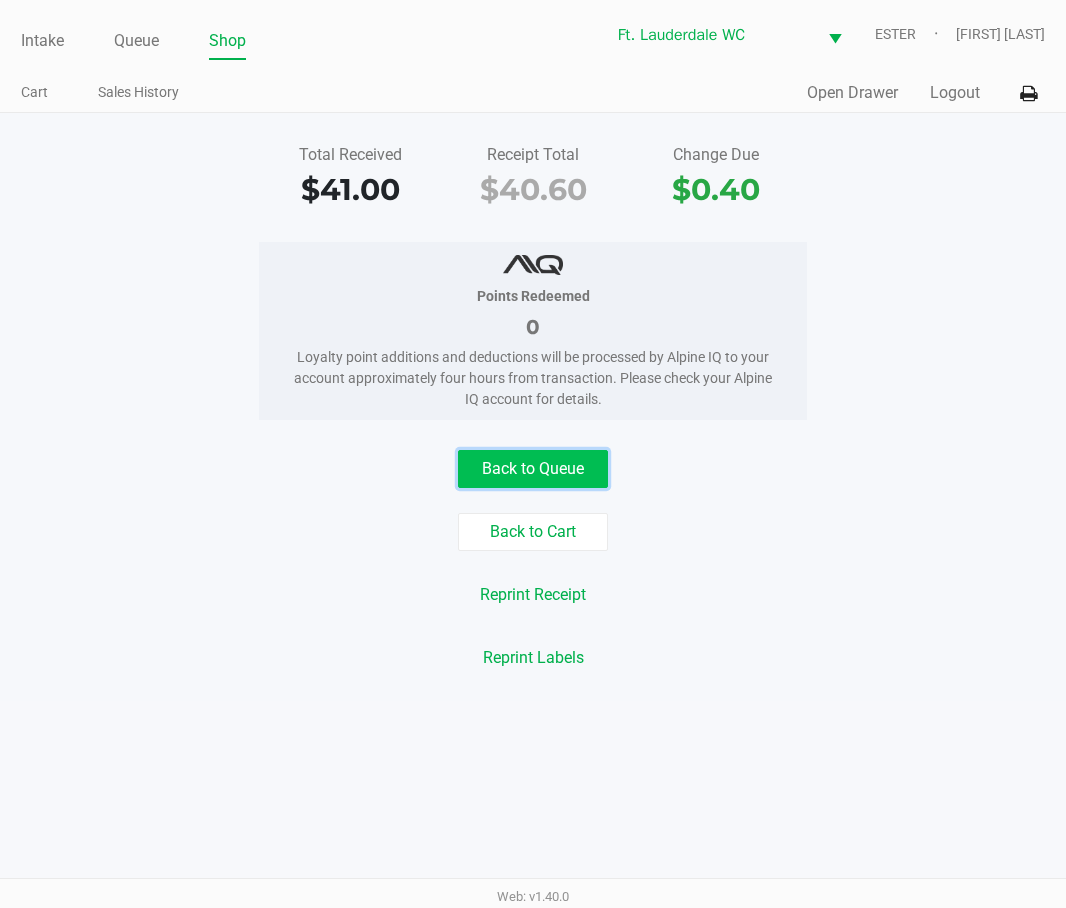 click on "Back to Queue" 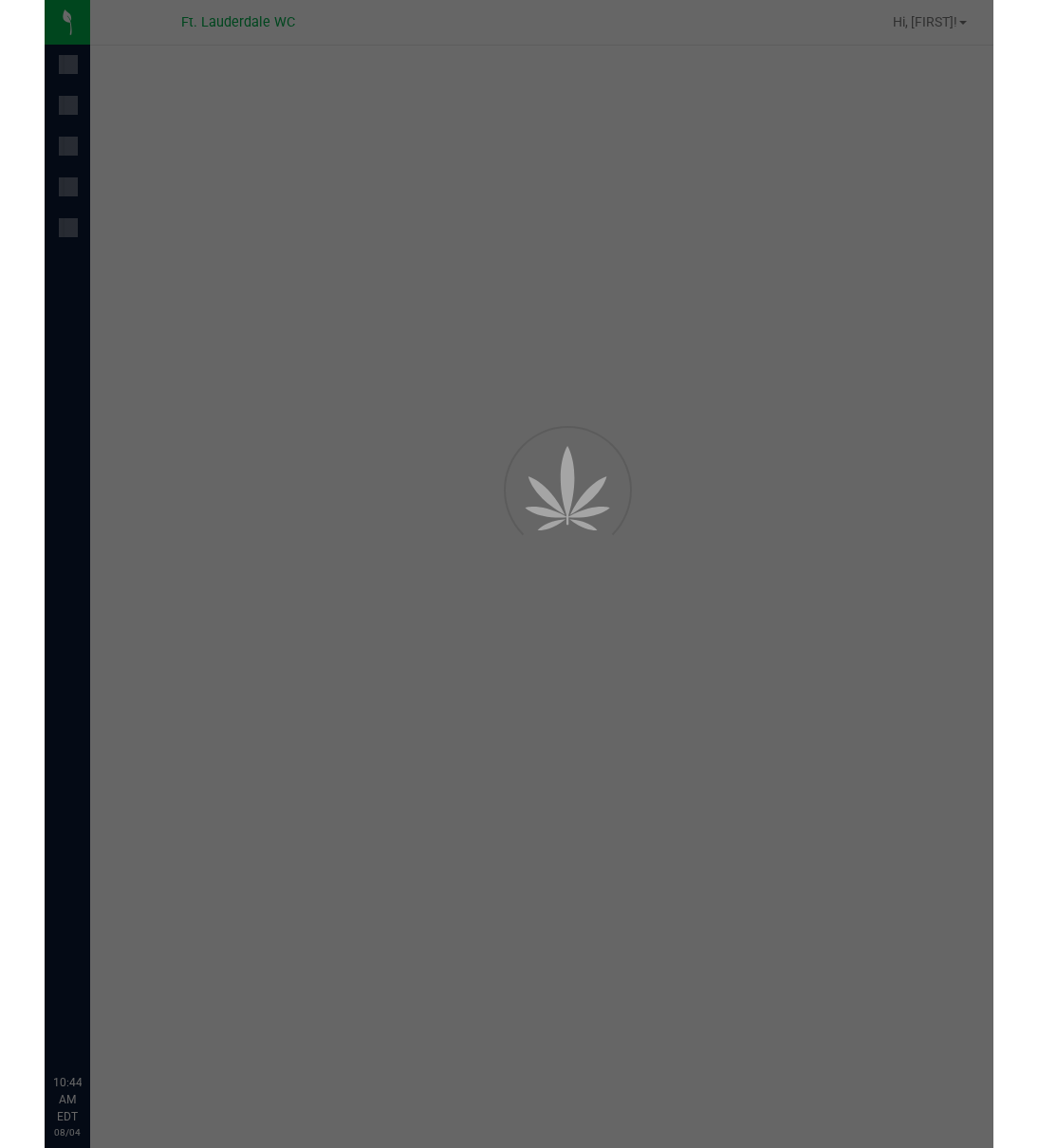 scroll, scrollTop: 0, scrollLeft: 0, axis: both 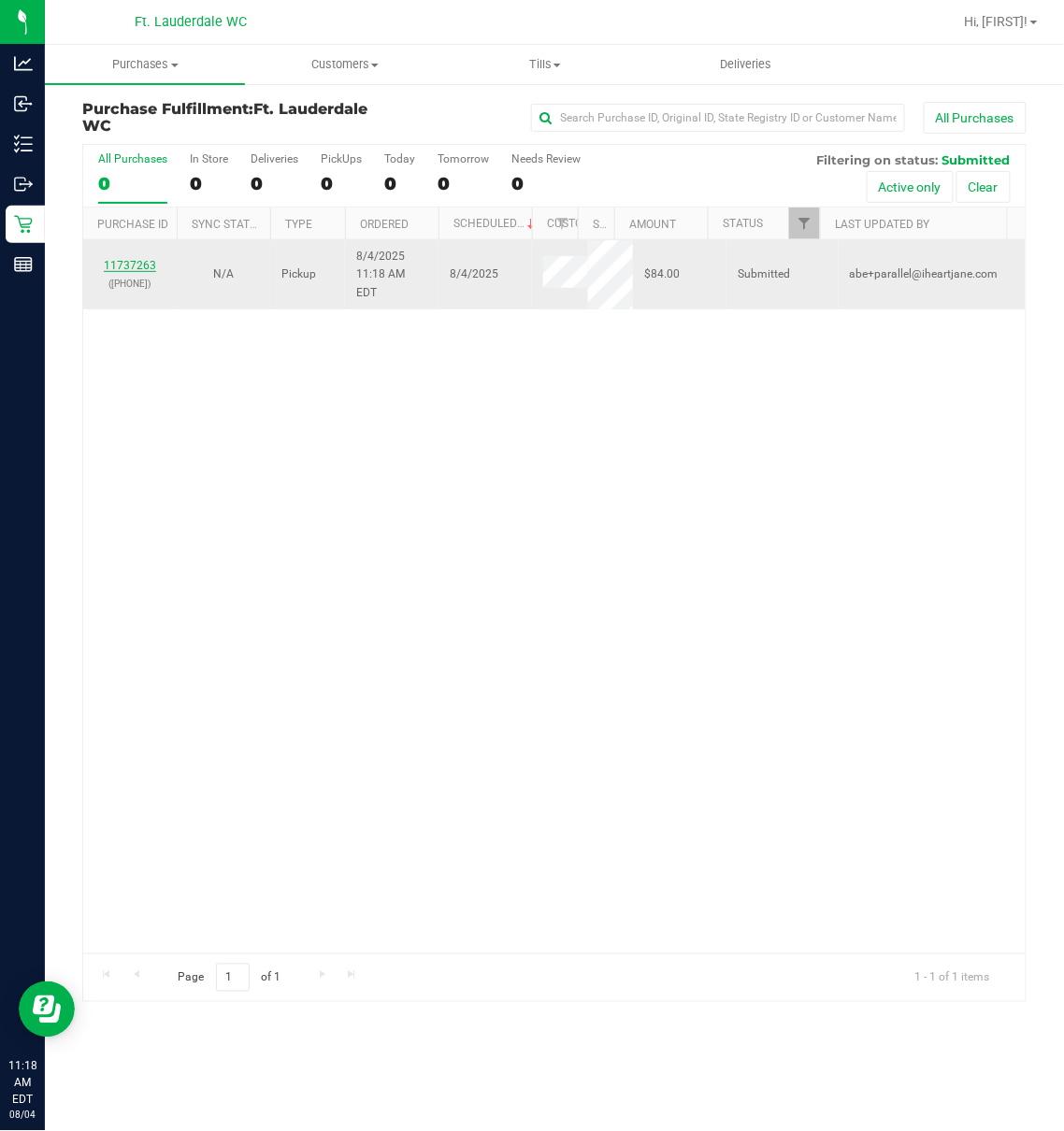 click on "11737263" at bounding box center [130, 265] 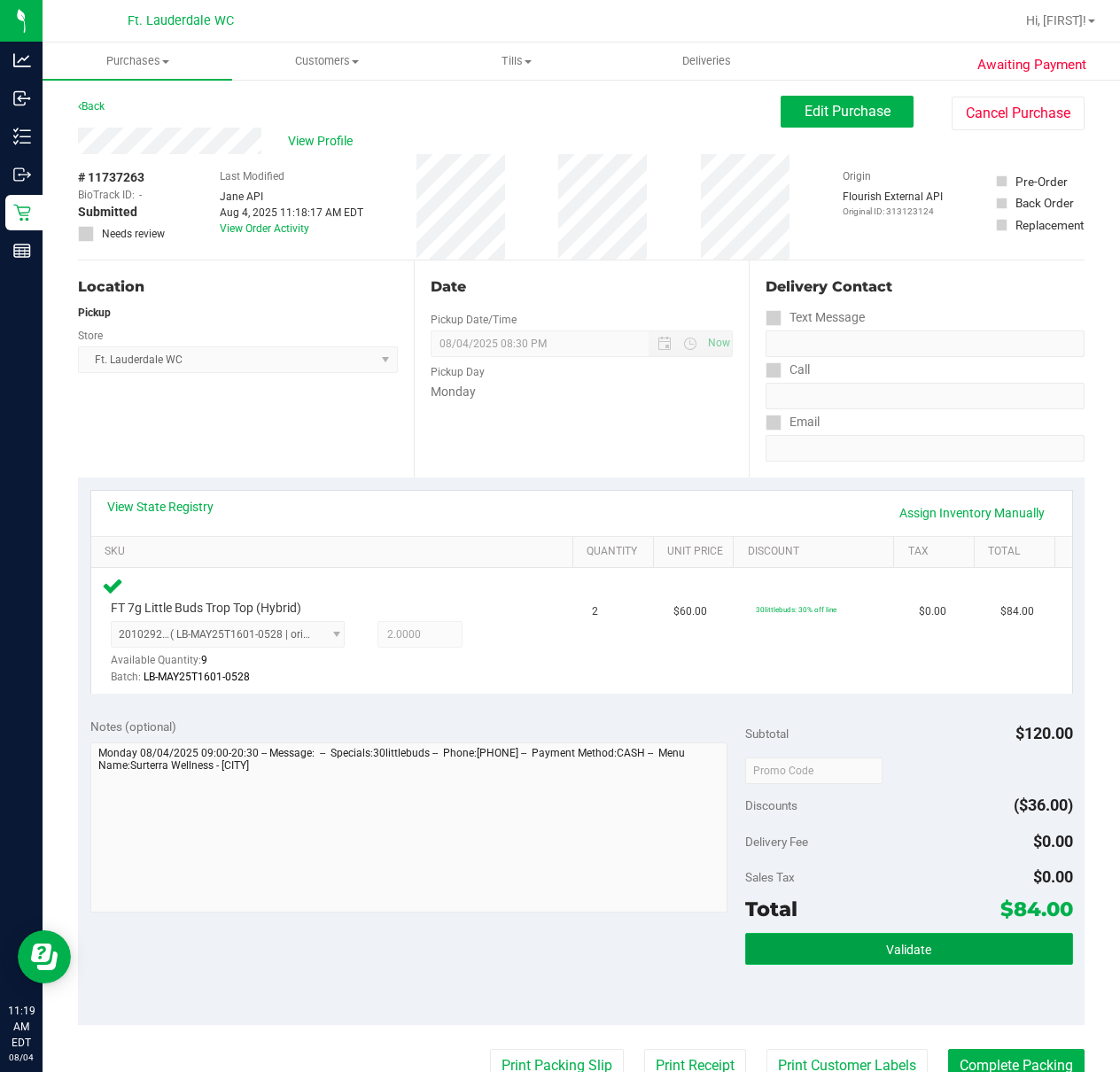 click on "Validate" at bounding box center [909, 949] 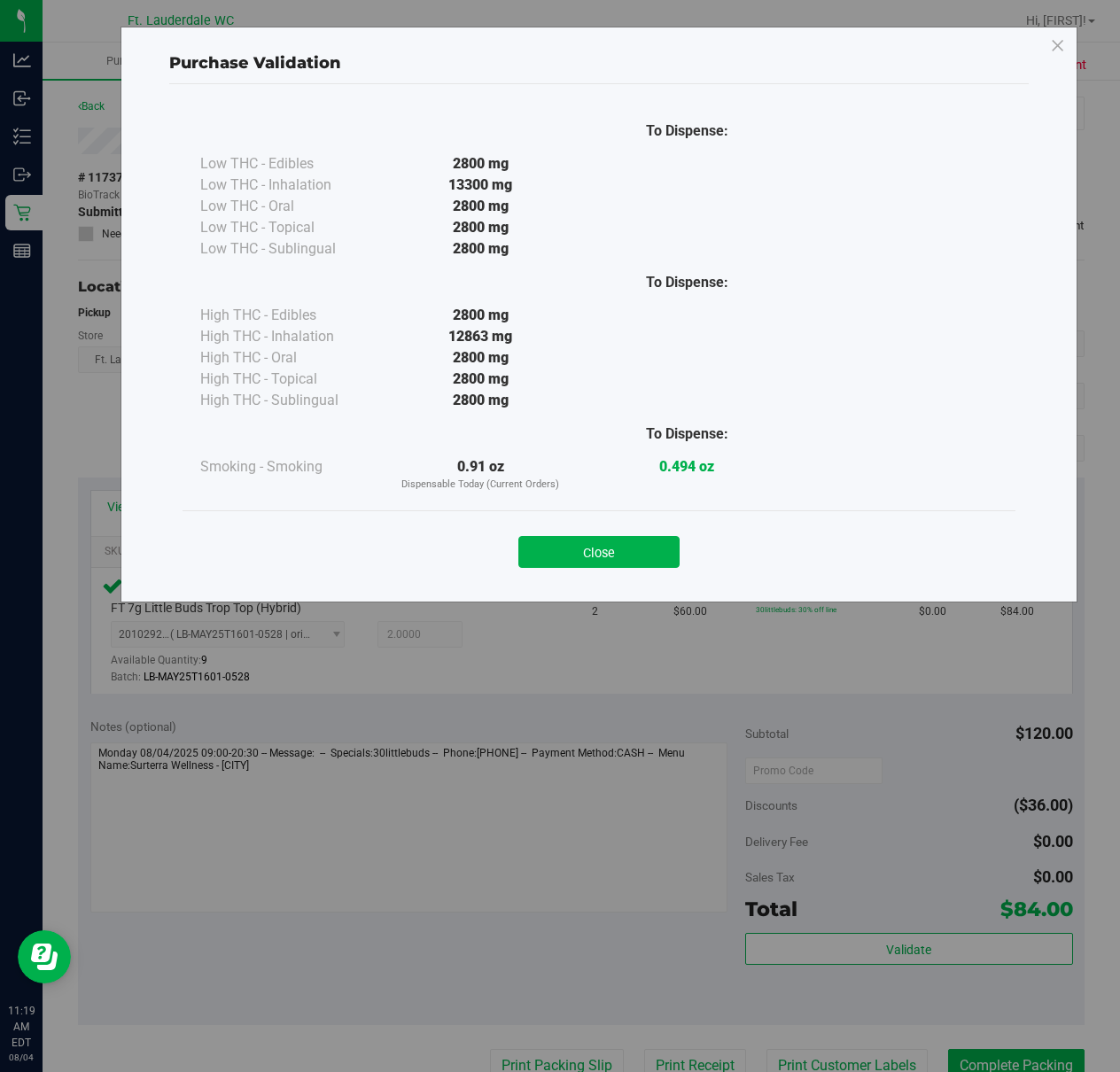 click on "Close" at bounding box center (599, 547) 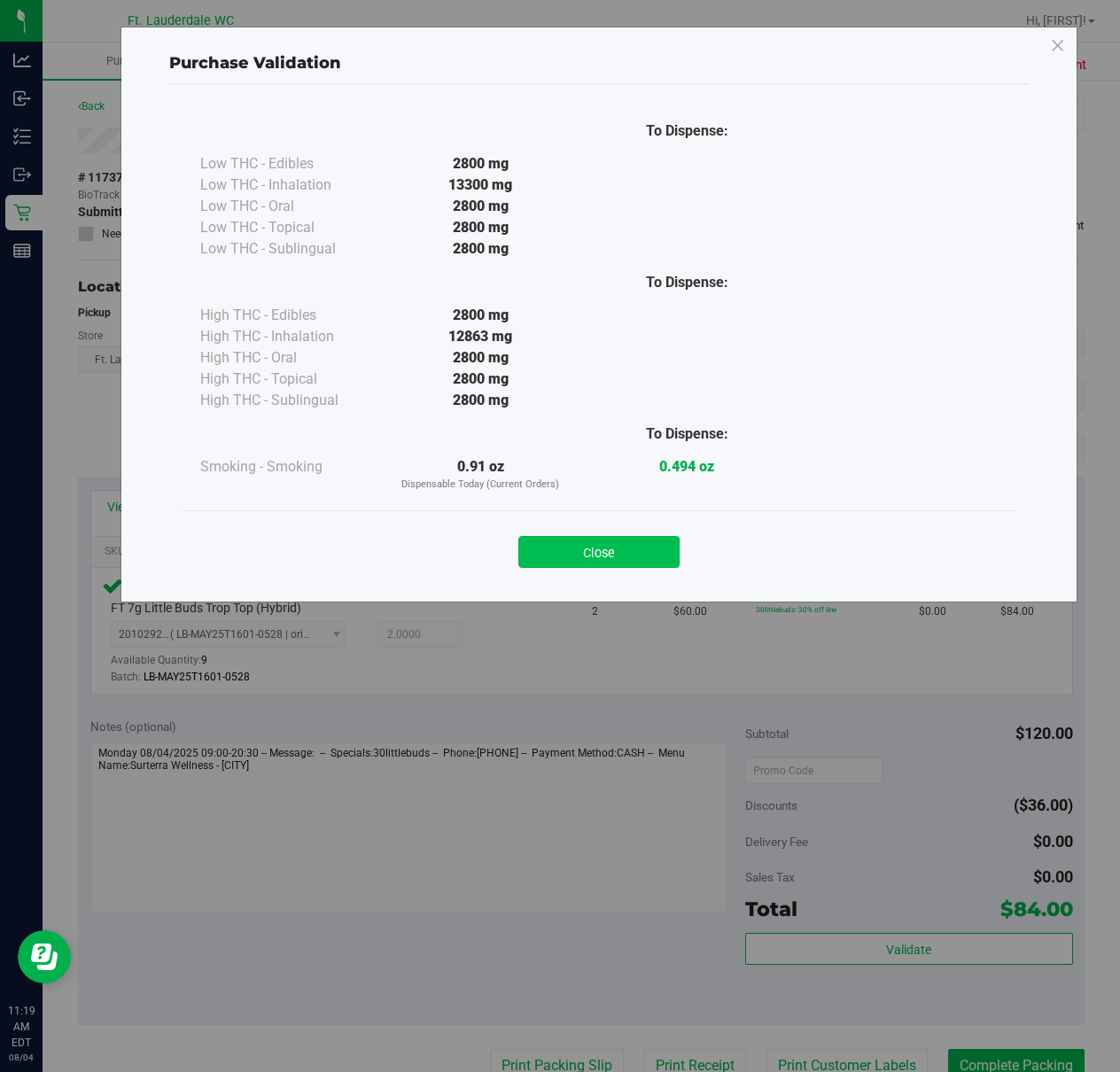 click on "Close" at bounding box center (599, 552) 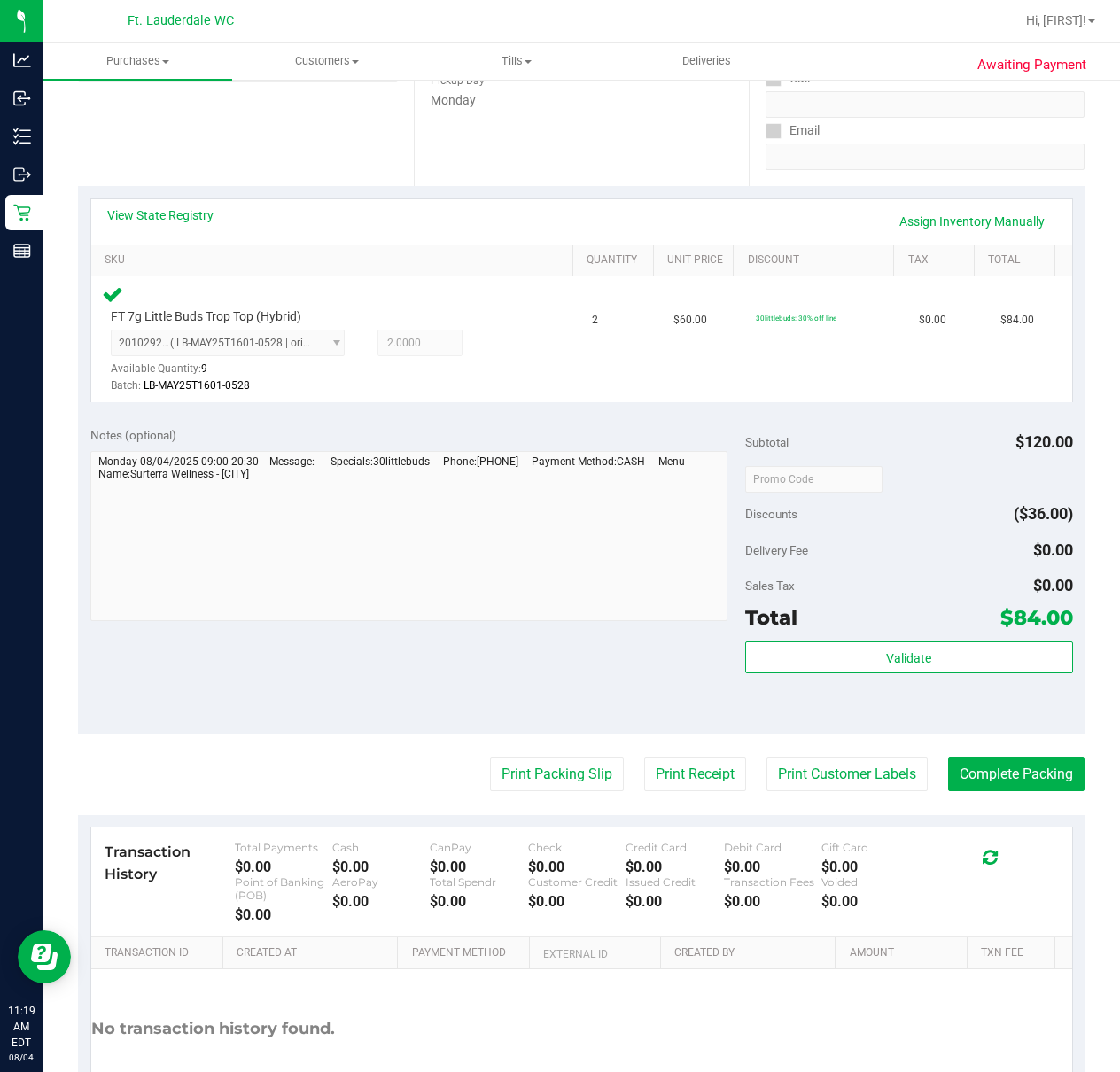 scroll, scrollTop: 354, scrollLeft: 0, axis: vertical 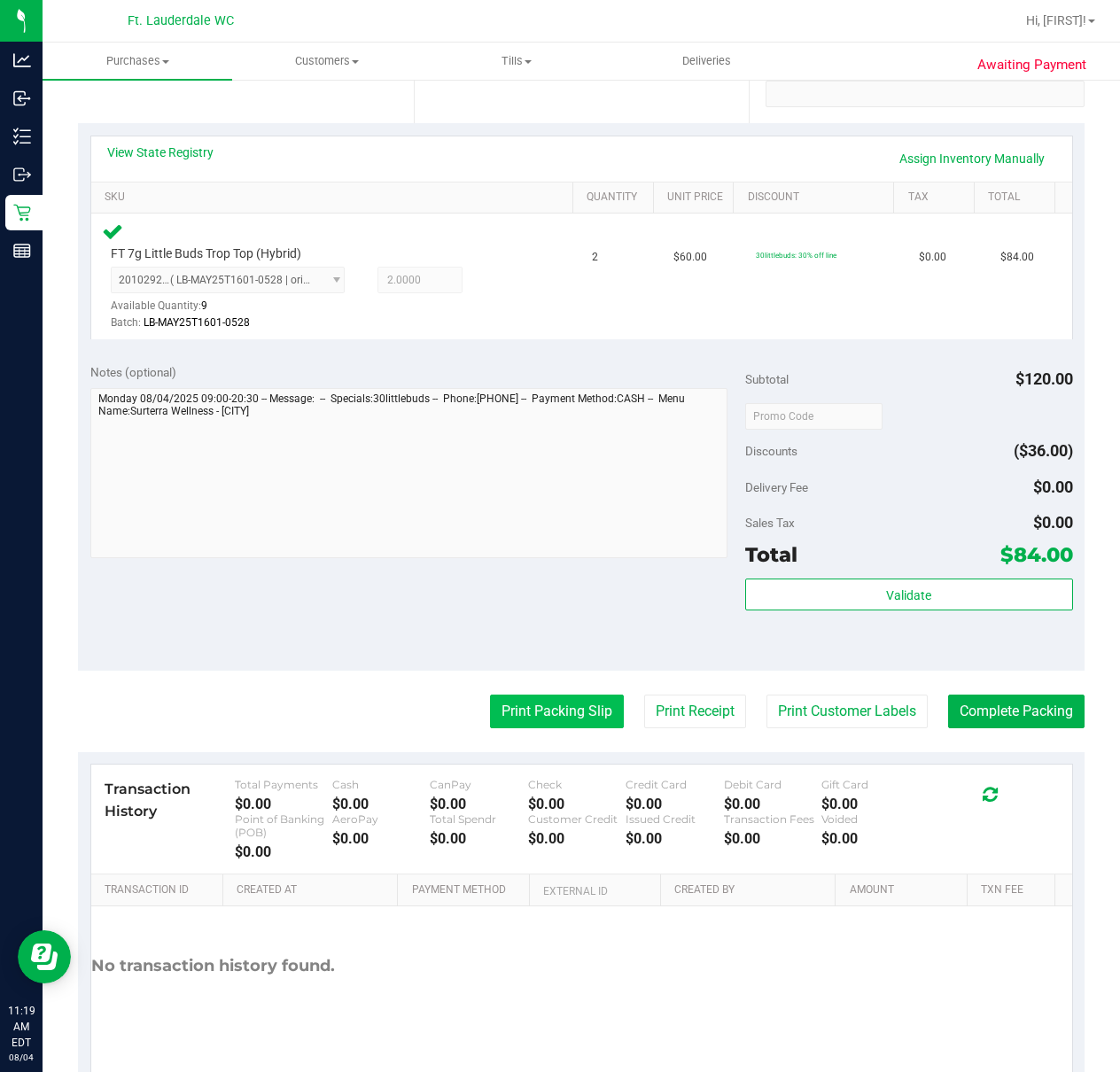 click on "Print Packing Slip" at bounding box center [556, 711] 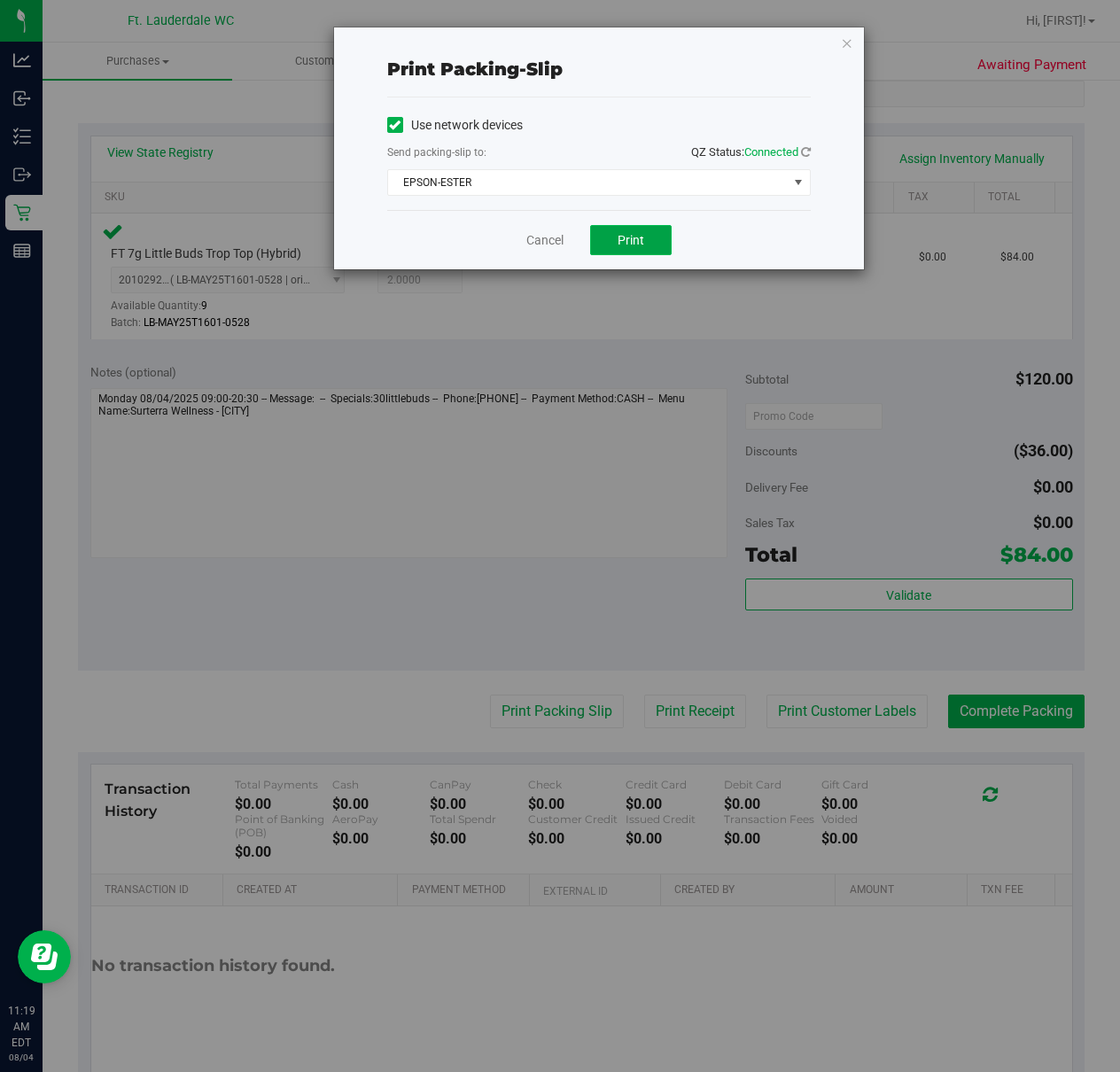 click on "Print" at bounding box center [631, 240] 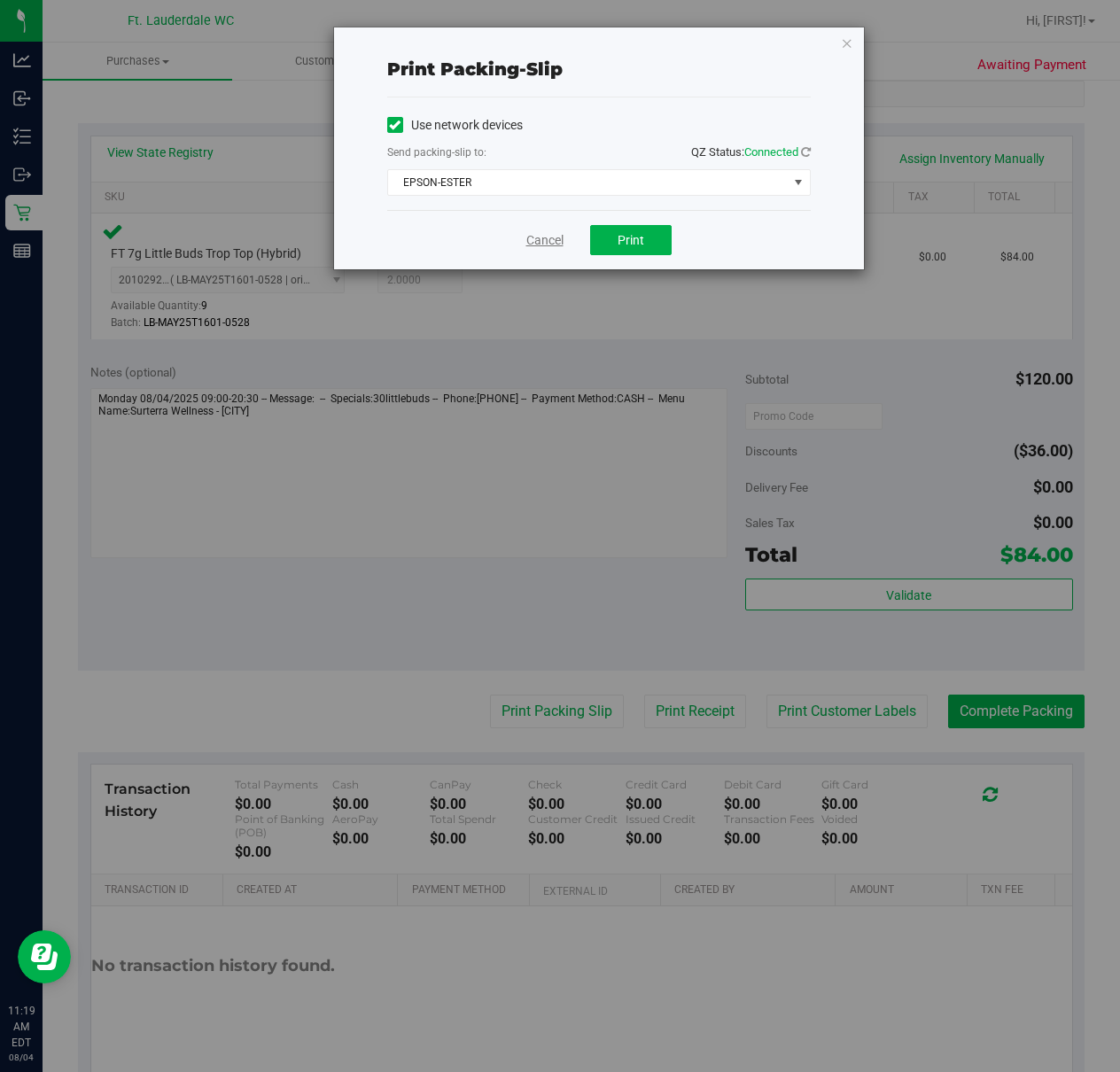 click on "Cancel" at bounding box center (545, 240) 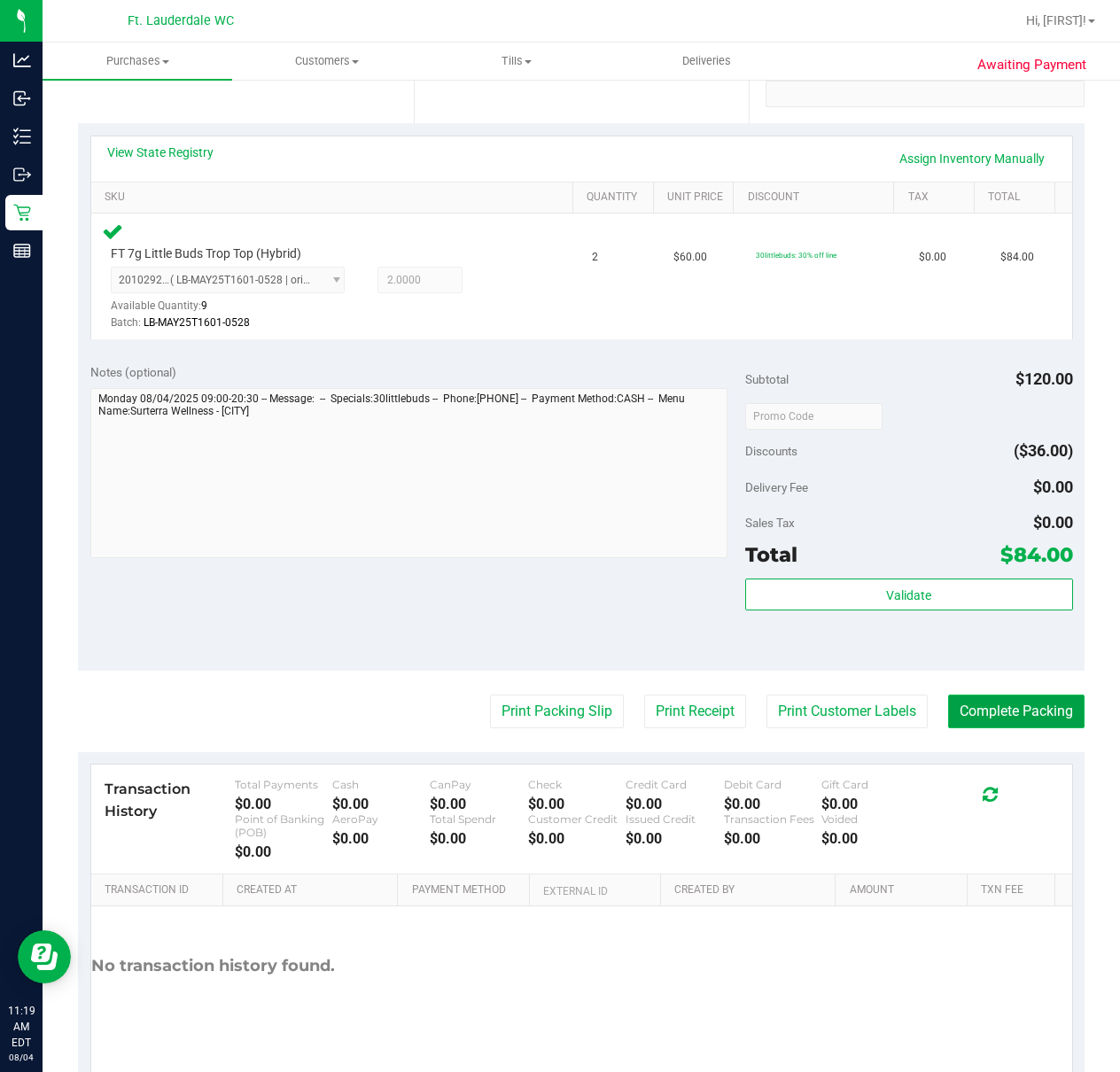 click on "Complete Packing" at bounding box center [1016, 711] 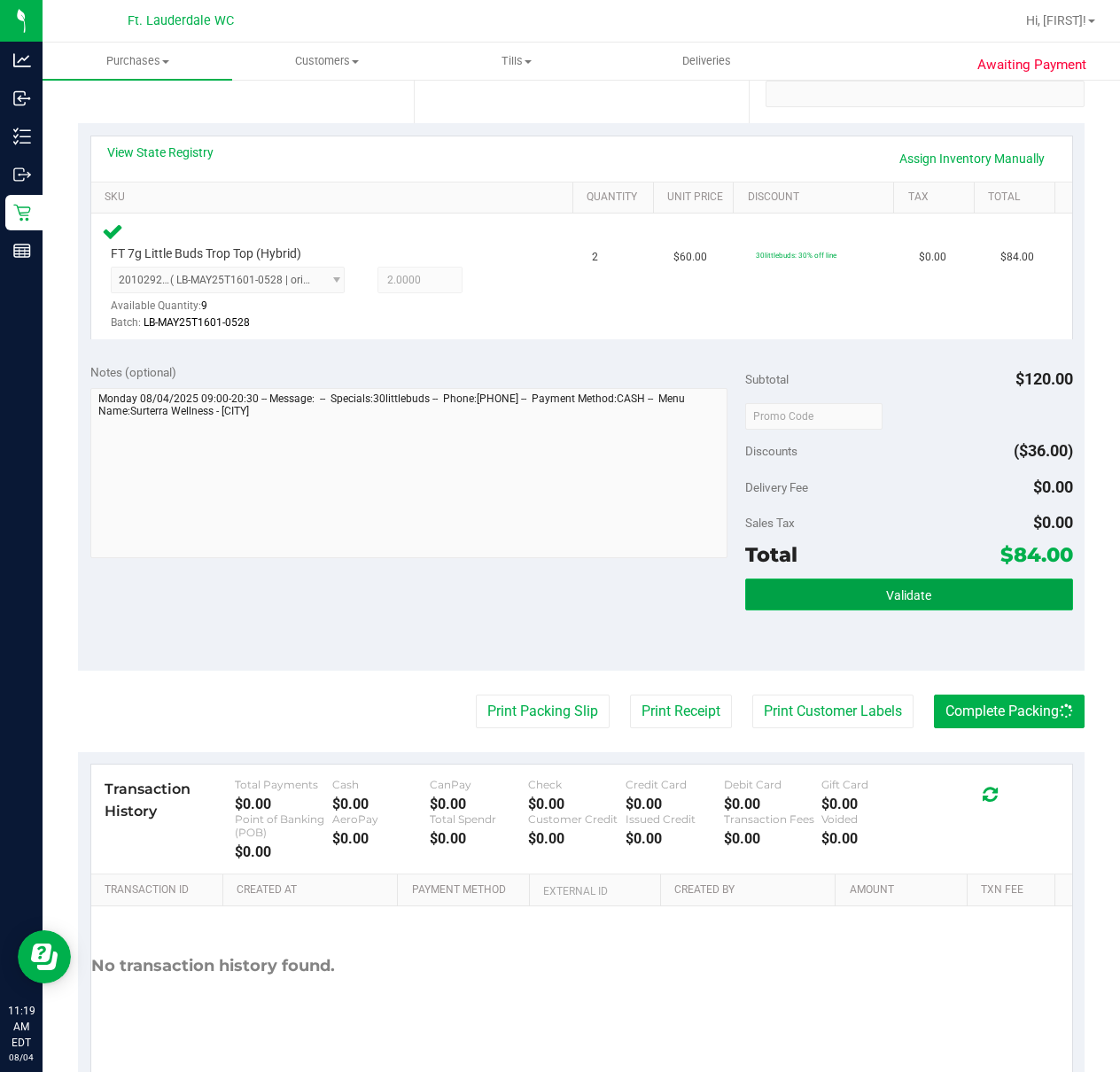 click on "Validate" at bounding box center [908, 595] 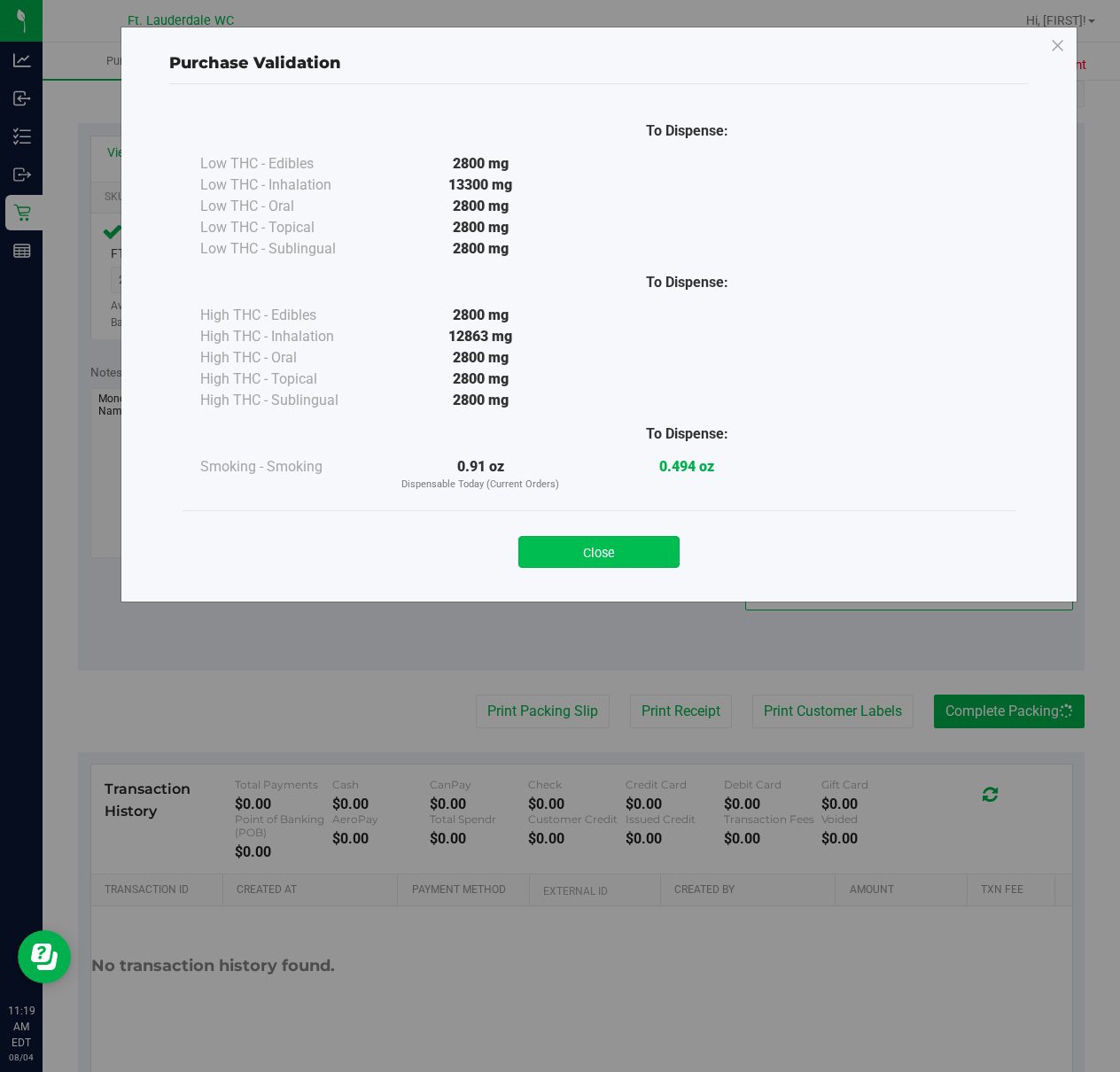 click on "Close" at bounding box center [599, 552] 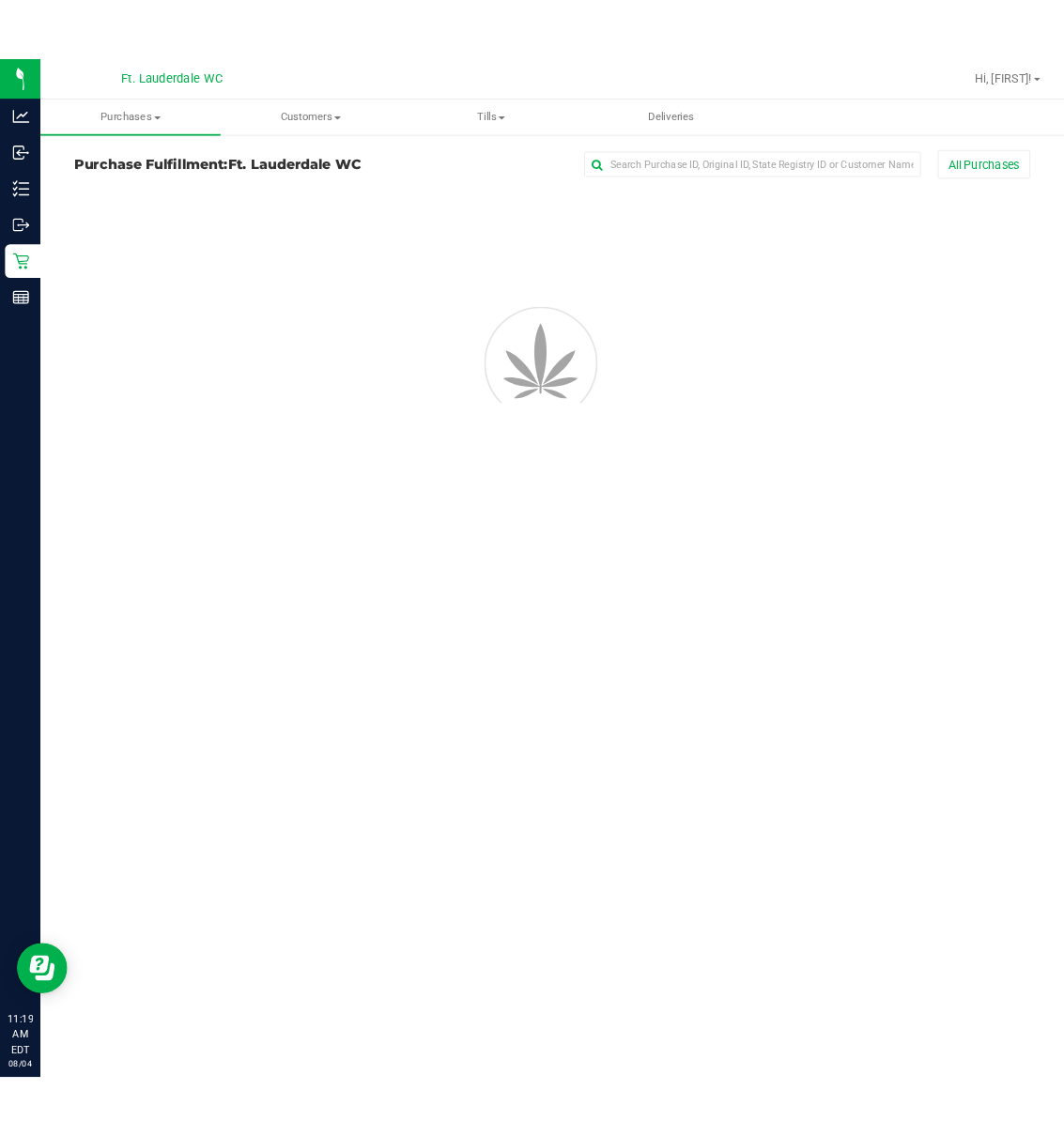 scroll, scrollTop: 0, scrollLeft: 0, axis: both 